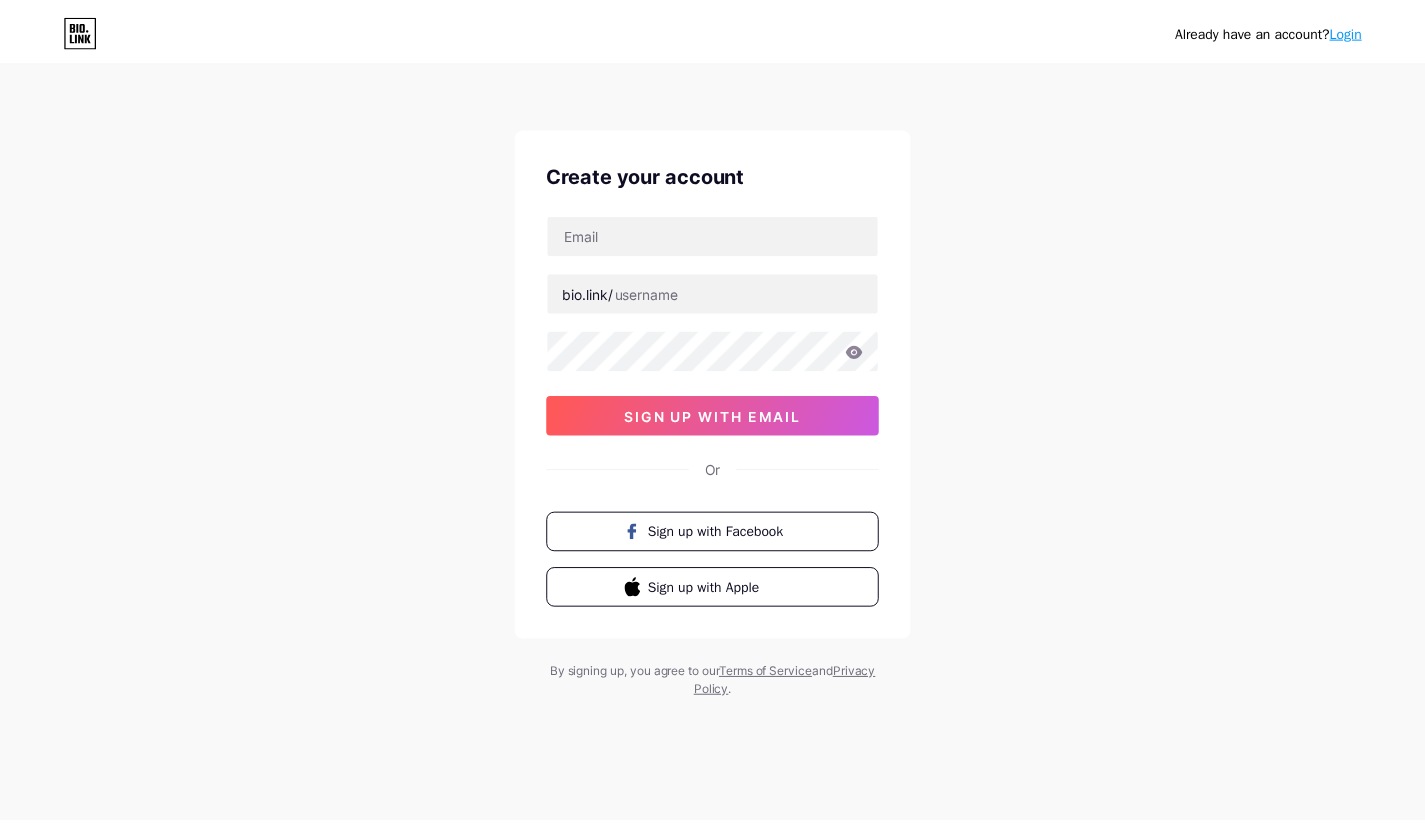 scroll, scrollTop: 0, scrollLeft: 0, axis: both 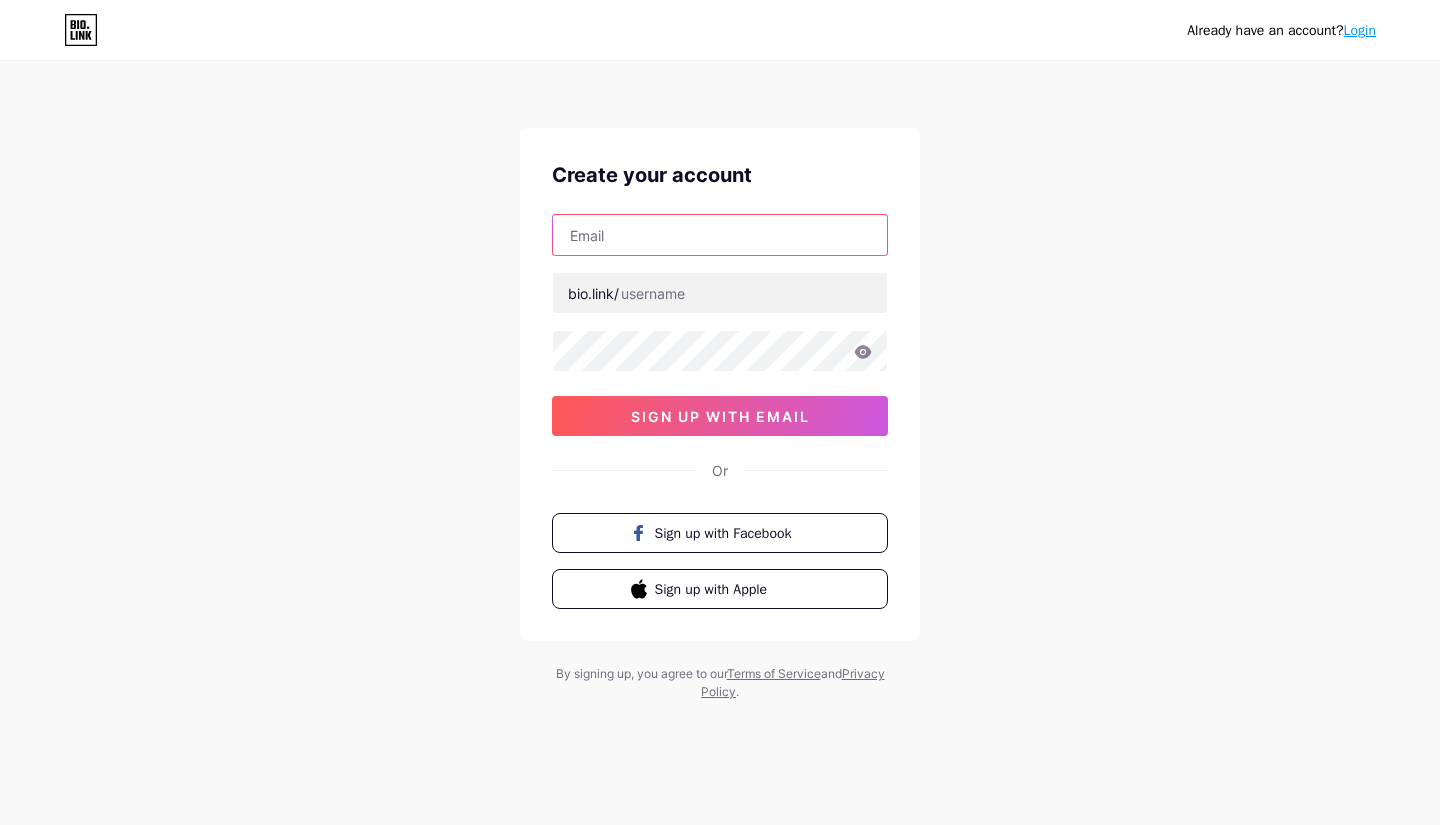 click at bounding box center (720, 235) 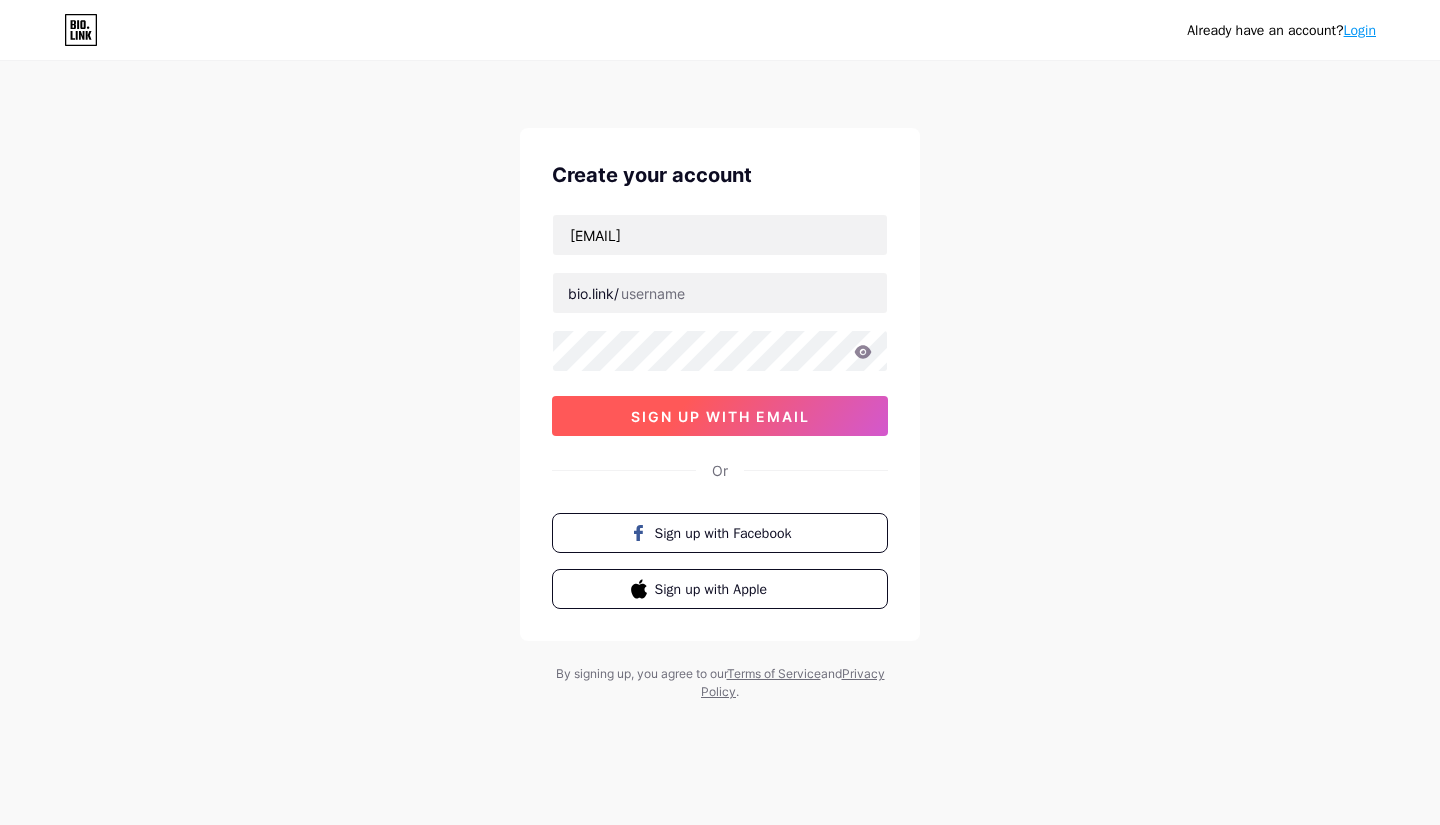 click on "sign up with email" at bounding box center (720, 416) 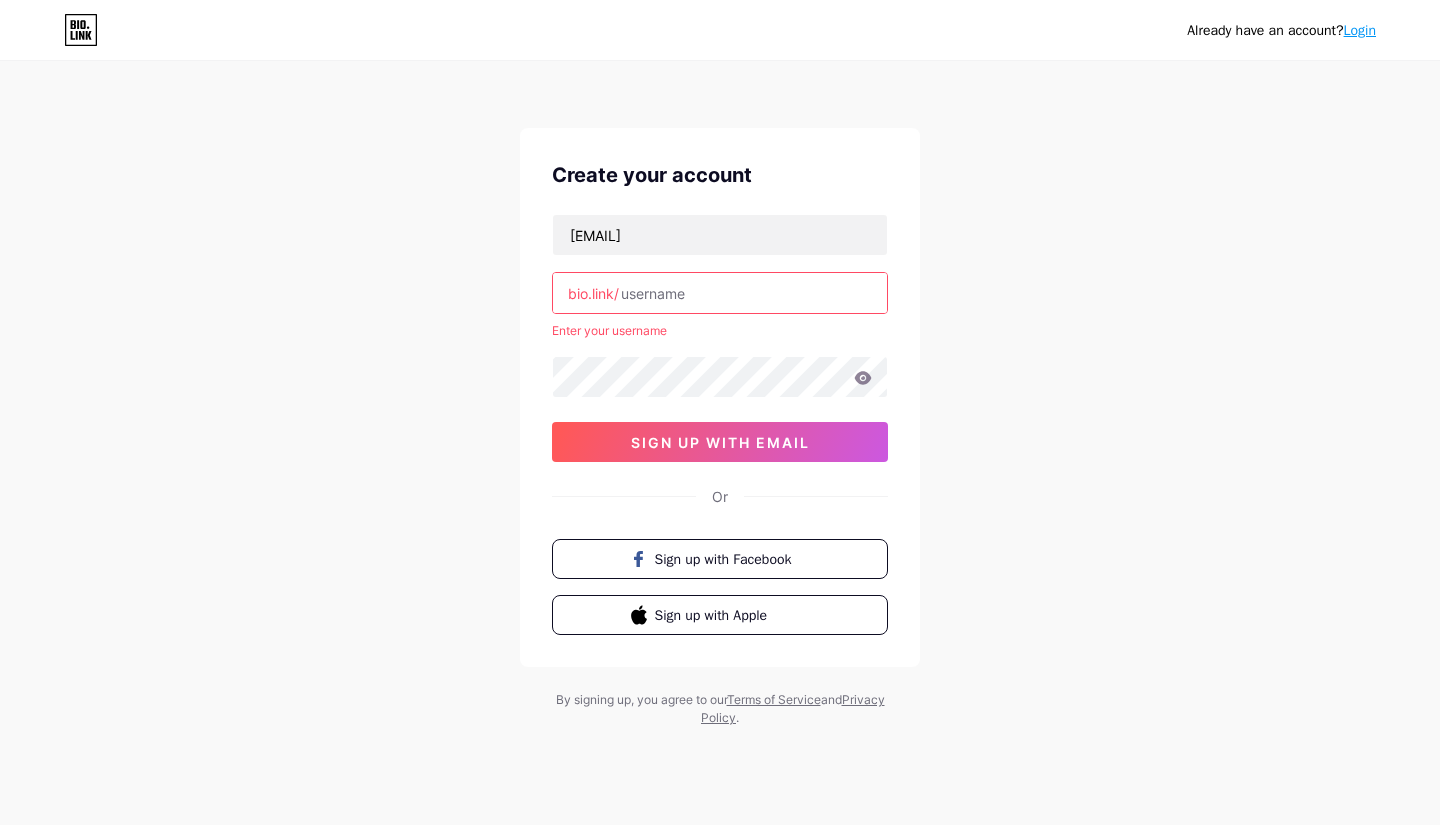 click at bounding box center [720, 293] 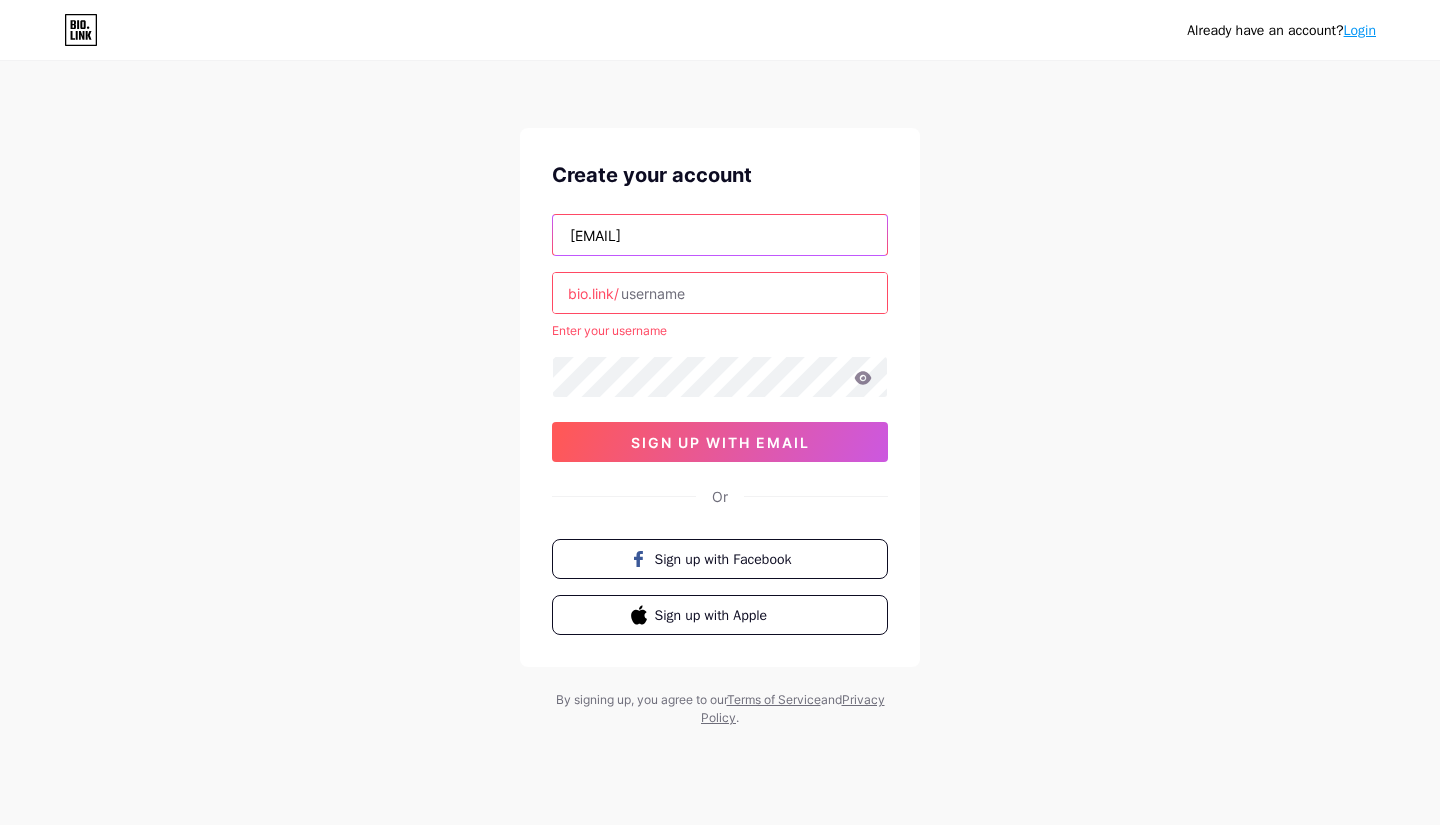 drag, startPoint x: 631, startPoint y: 239, endPoint x: 475, endPoint y: 243, distance: 156.05127 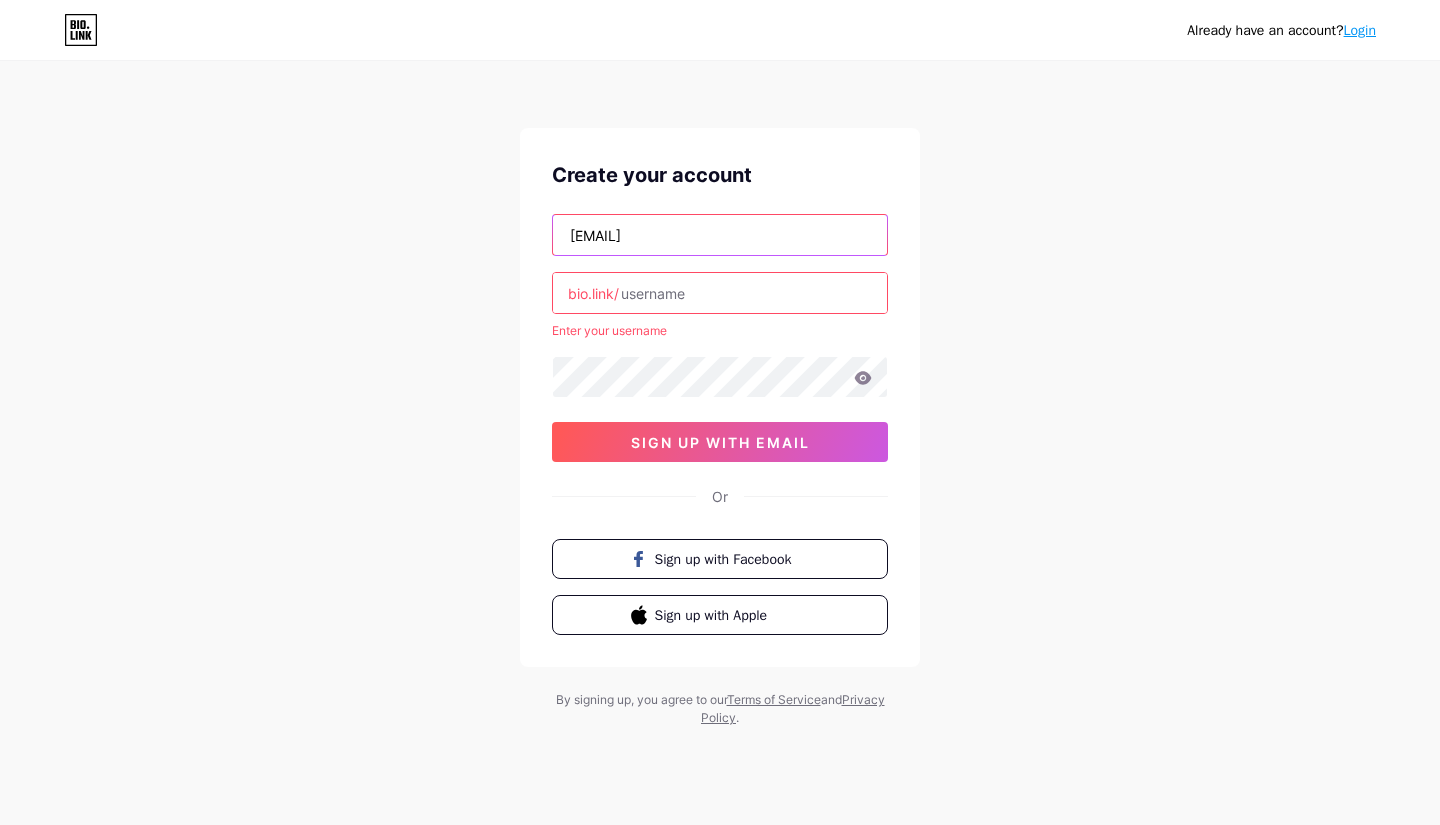 click on "Already have an account?  Login   Create your account     [EMAIL]     bio.link/       Enter your username                 sign up with email         Or       Sign up with Facebook
Sign up with Apple
By signing up, you agree to our  Terms of Service  and  Privacy Policy ." at bounding box center [720, 395] 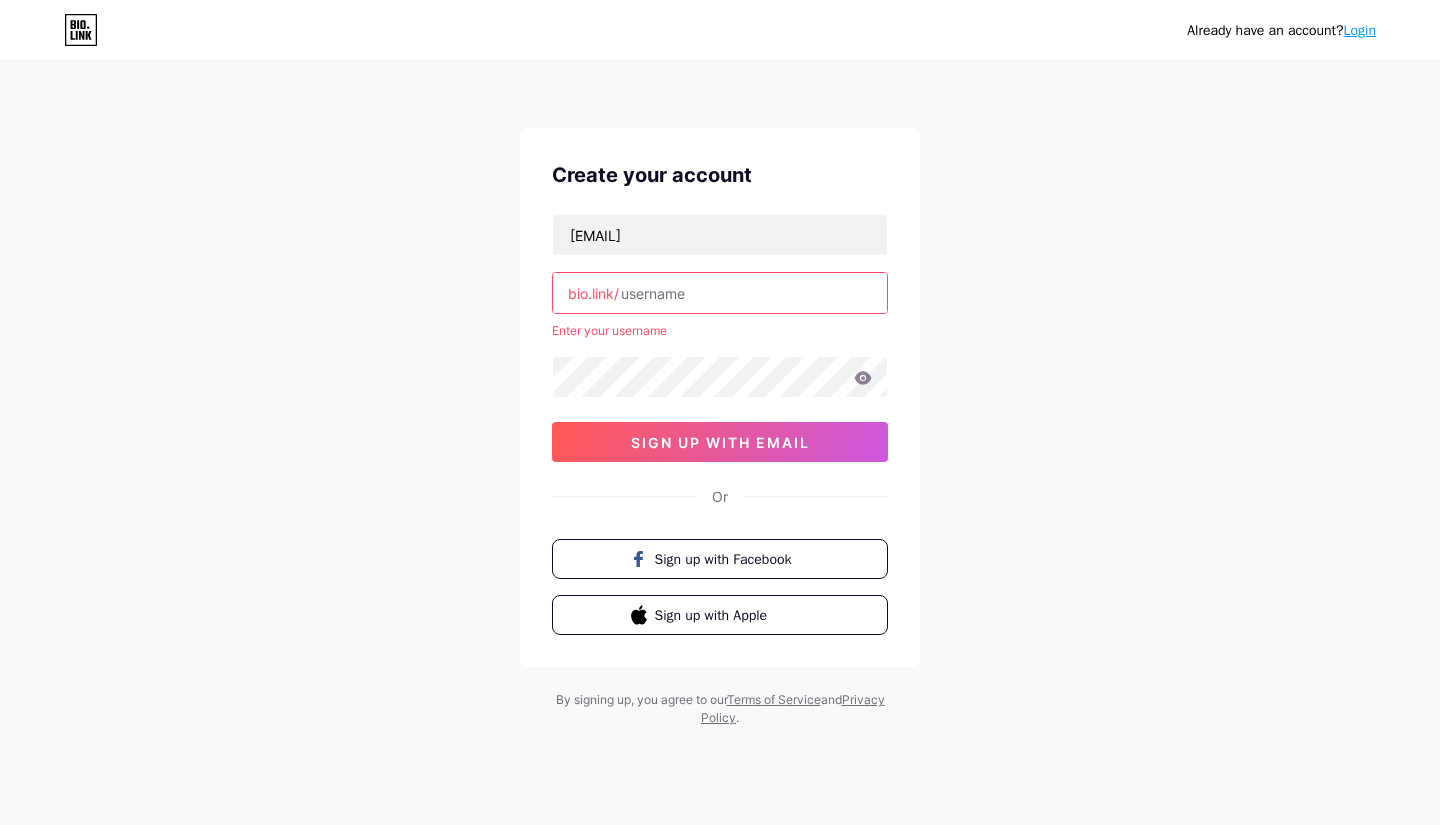 click at bounding box center [720, 293] 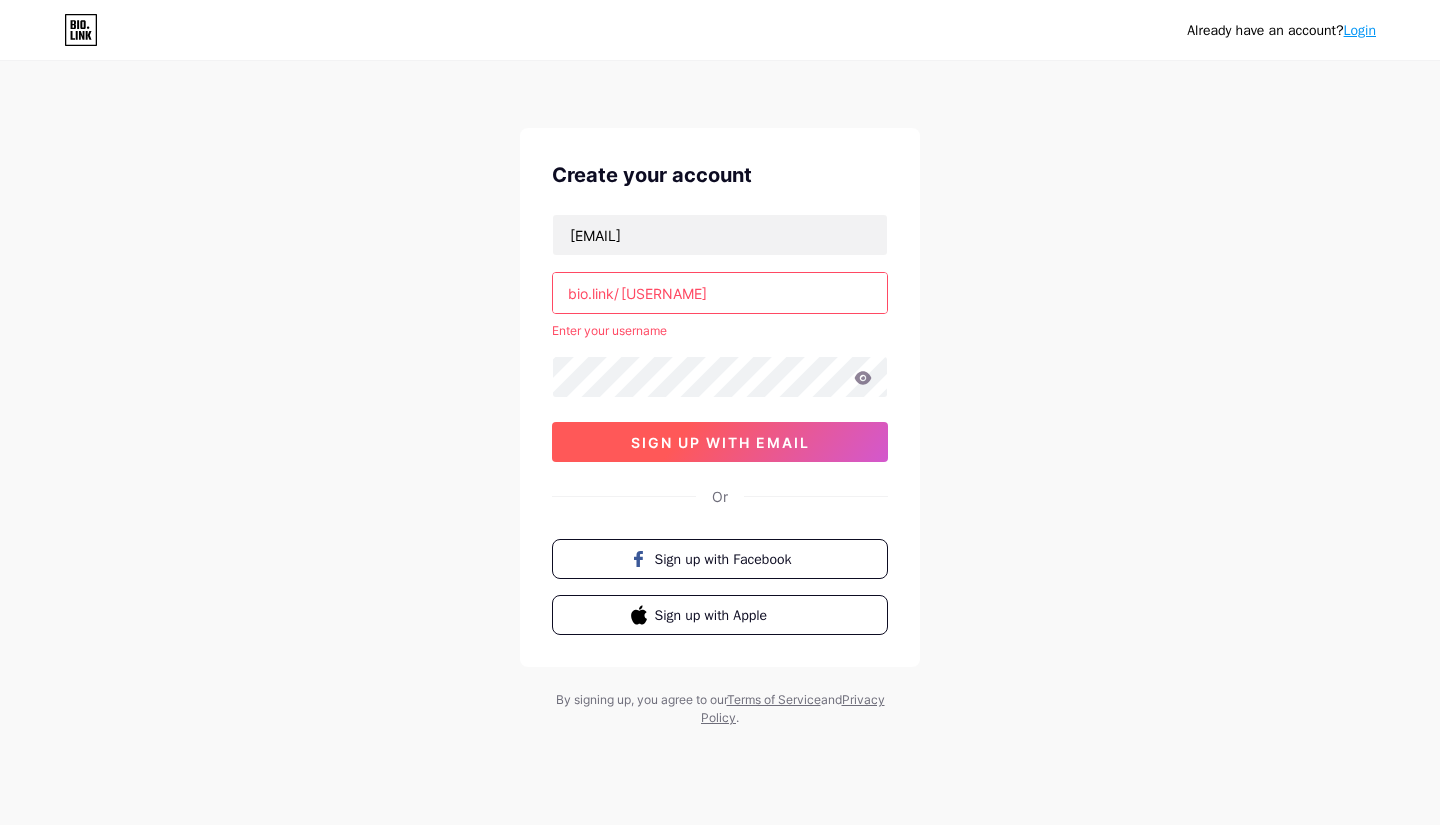type on "[USERNAME]" 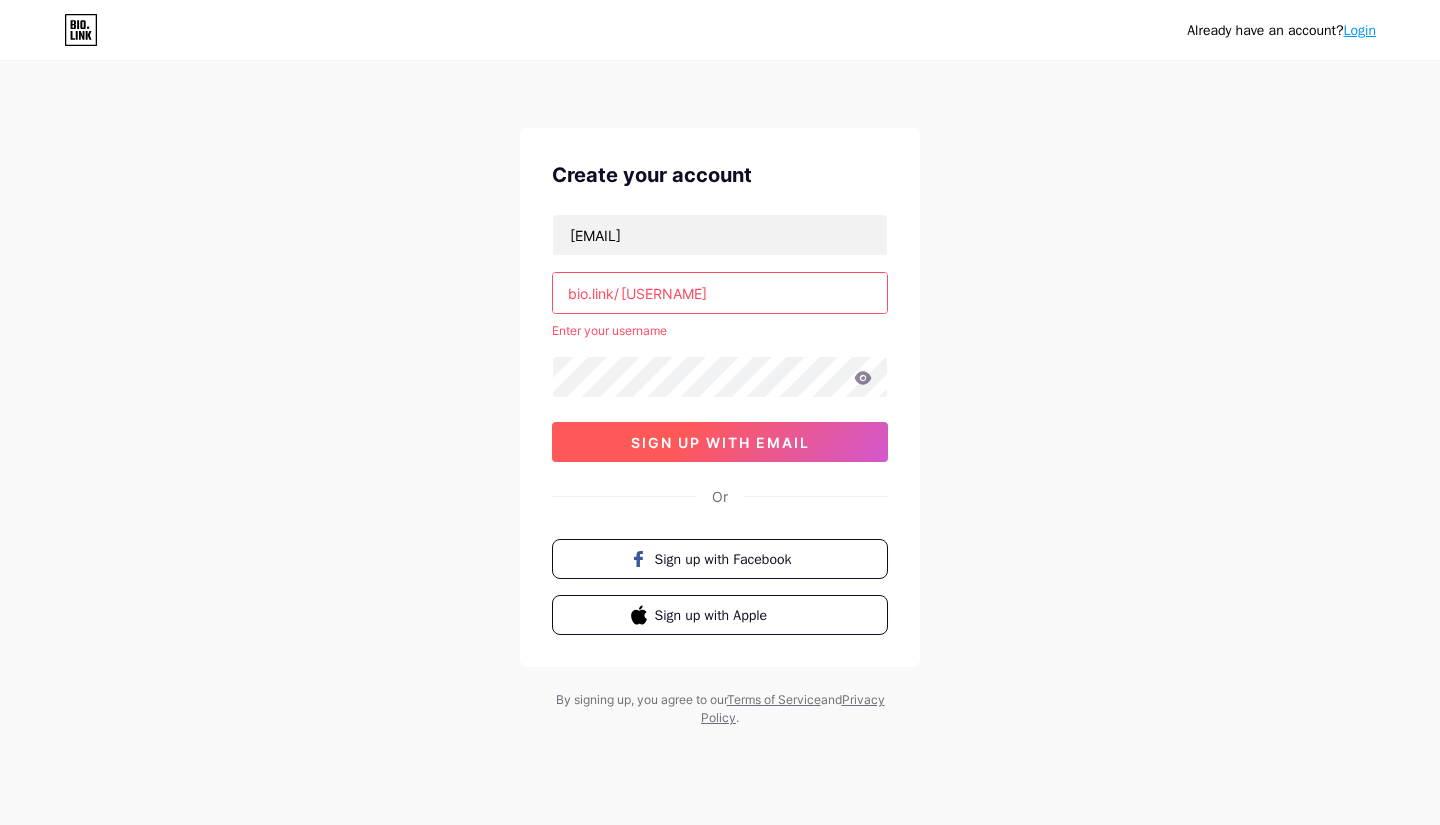 click on "sign up with email" at bounding box center (720, 442) 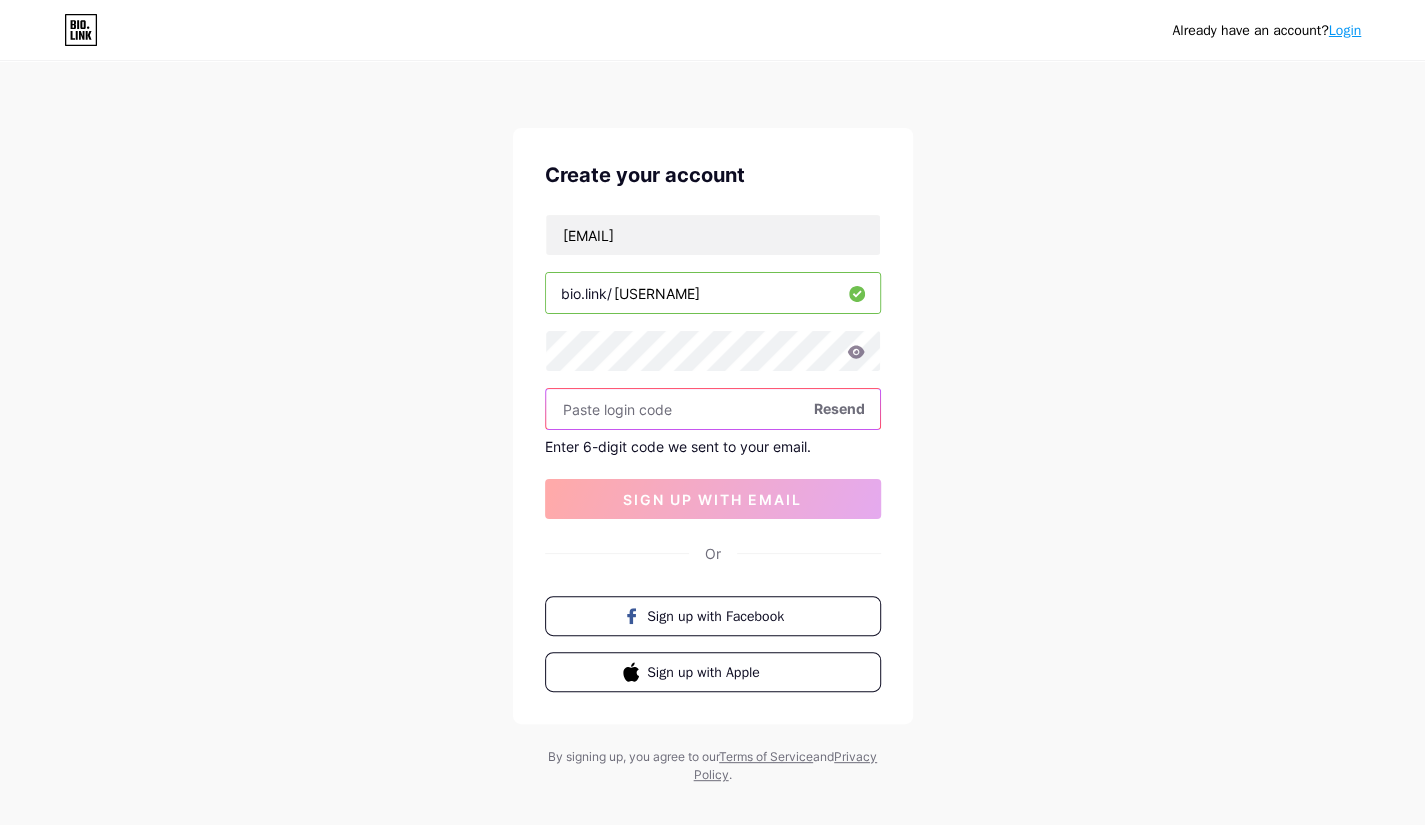 click at bounding box center [713, 409] 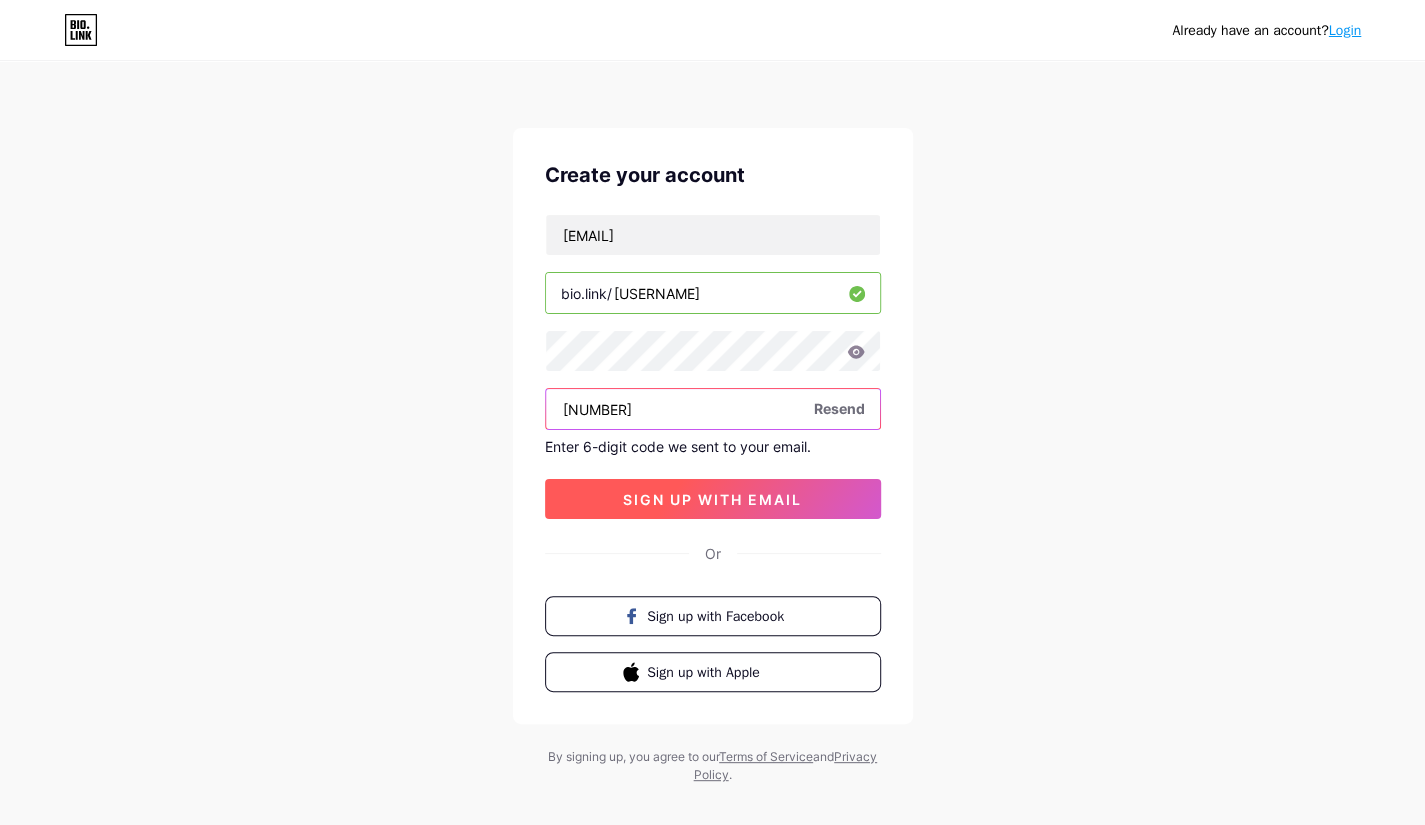 type on "[NUMBER]" 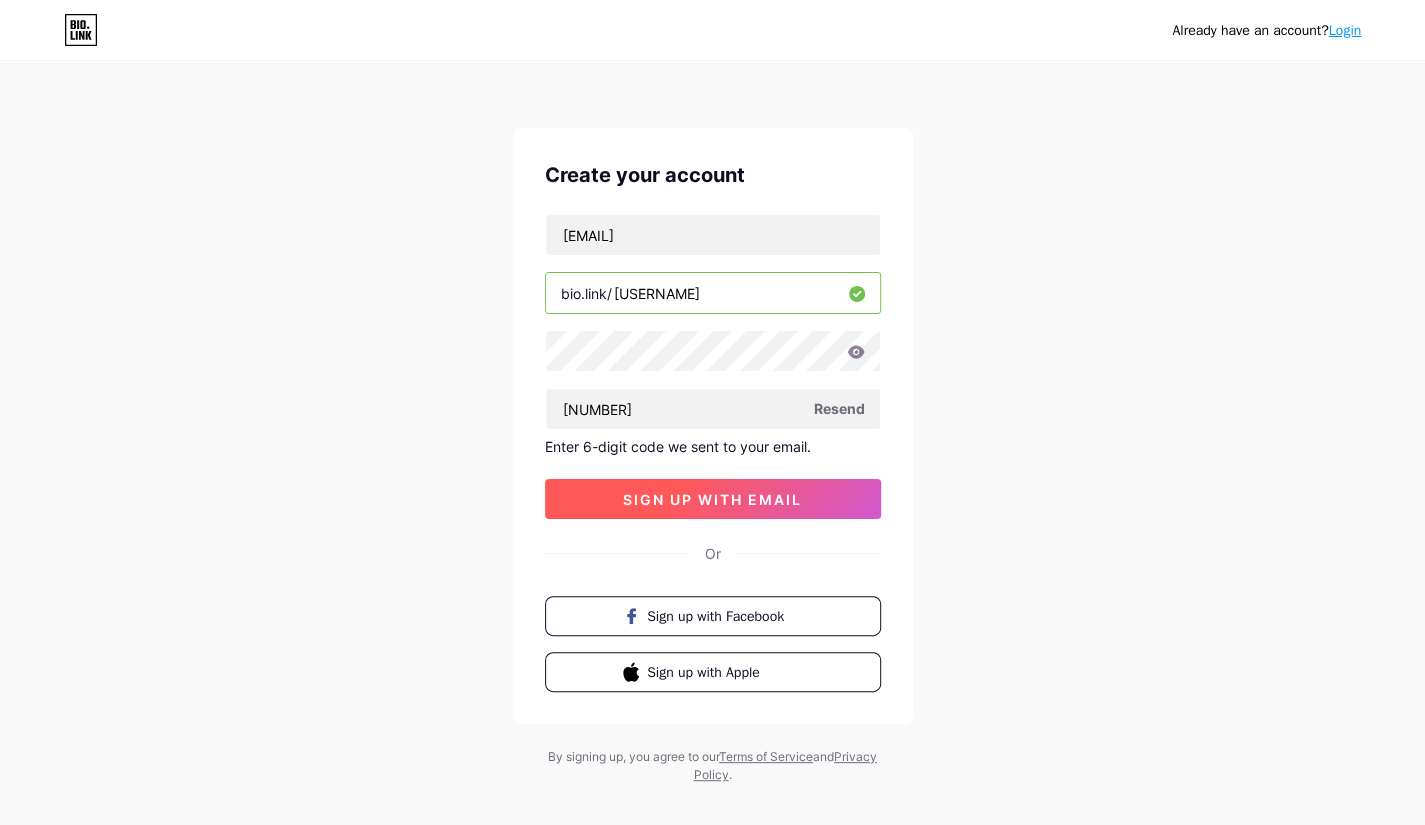 click on "sign up with email" at bounding box center [712, 499] 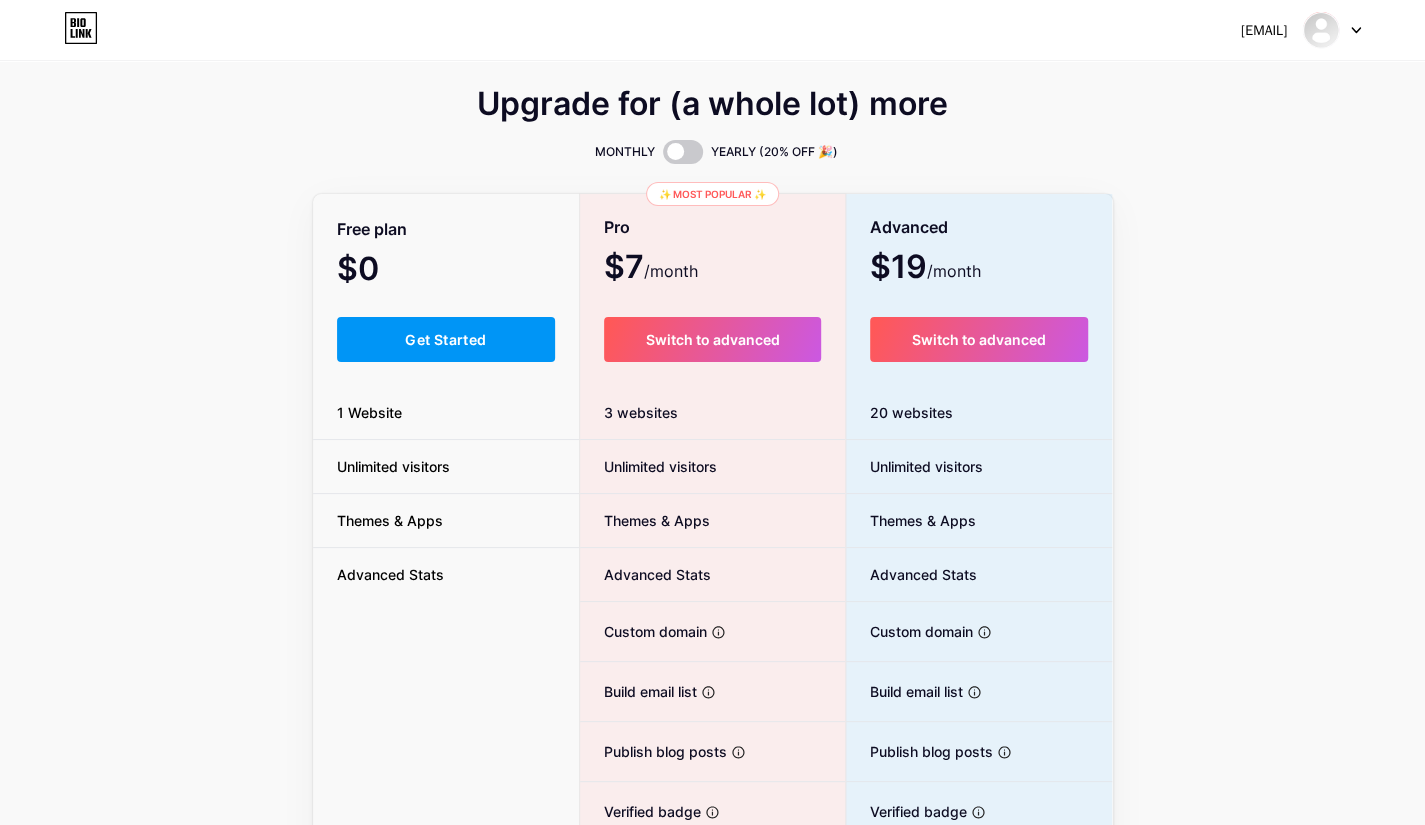 scroll, scrollTop: 0, scrollLeft: 0, axis: both 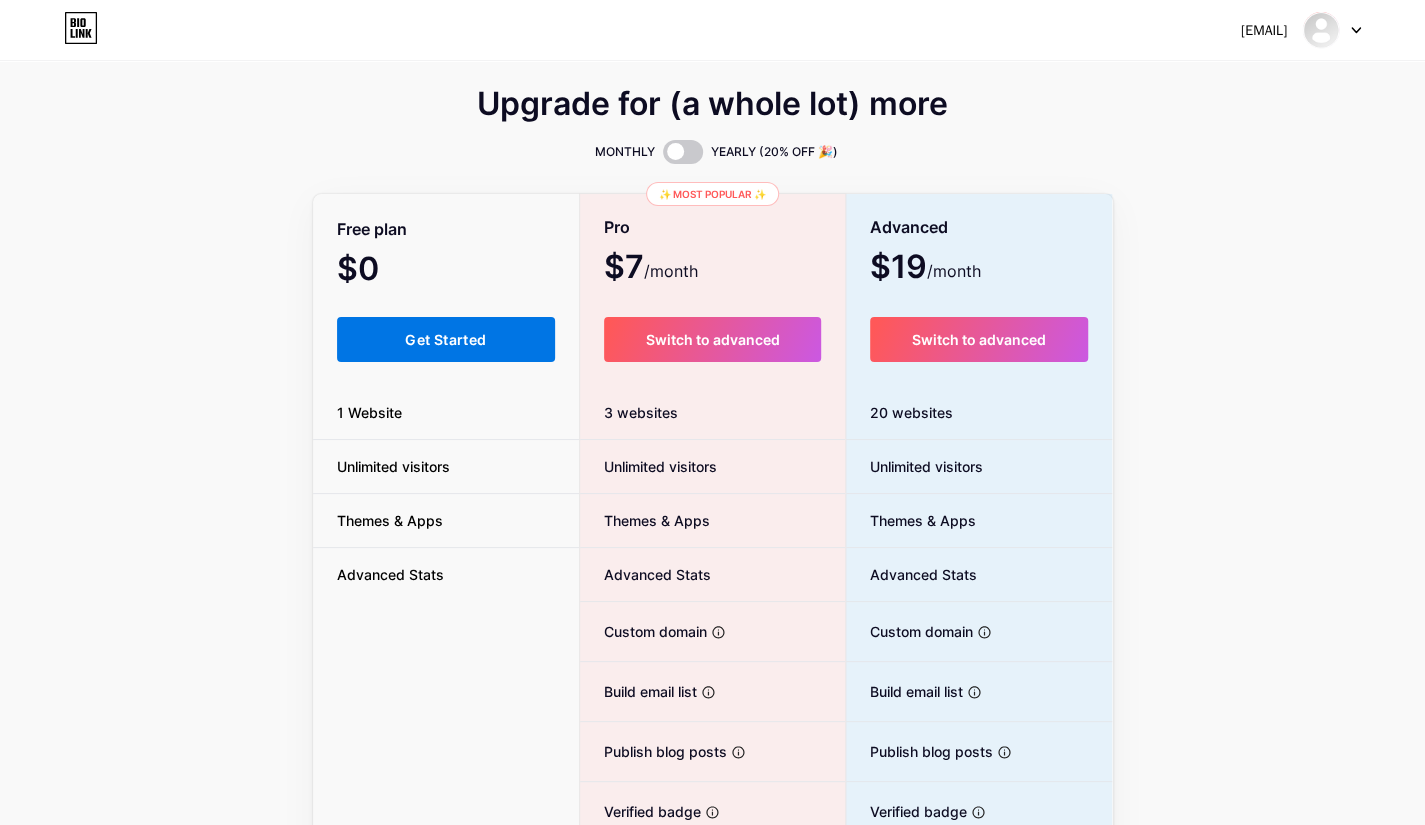 click on "Get Started" at bounding box center (445, 339) 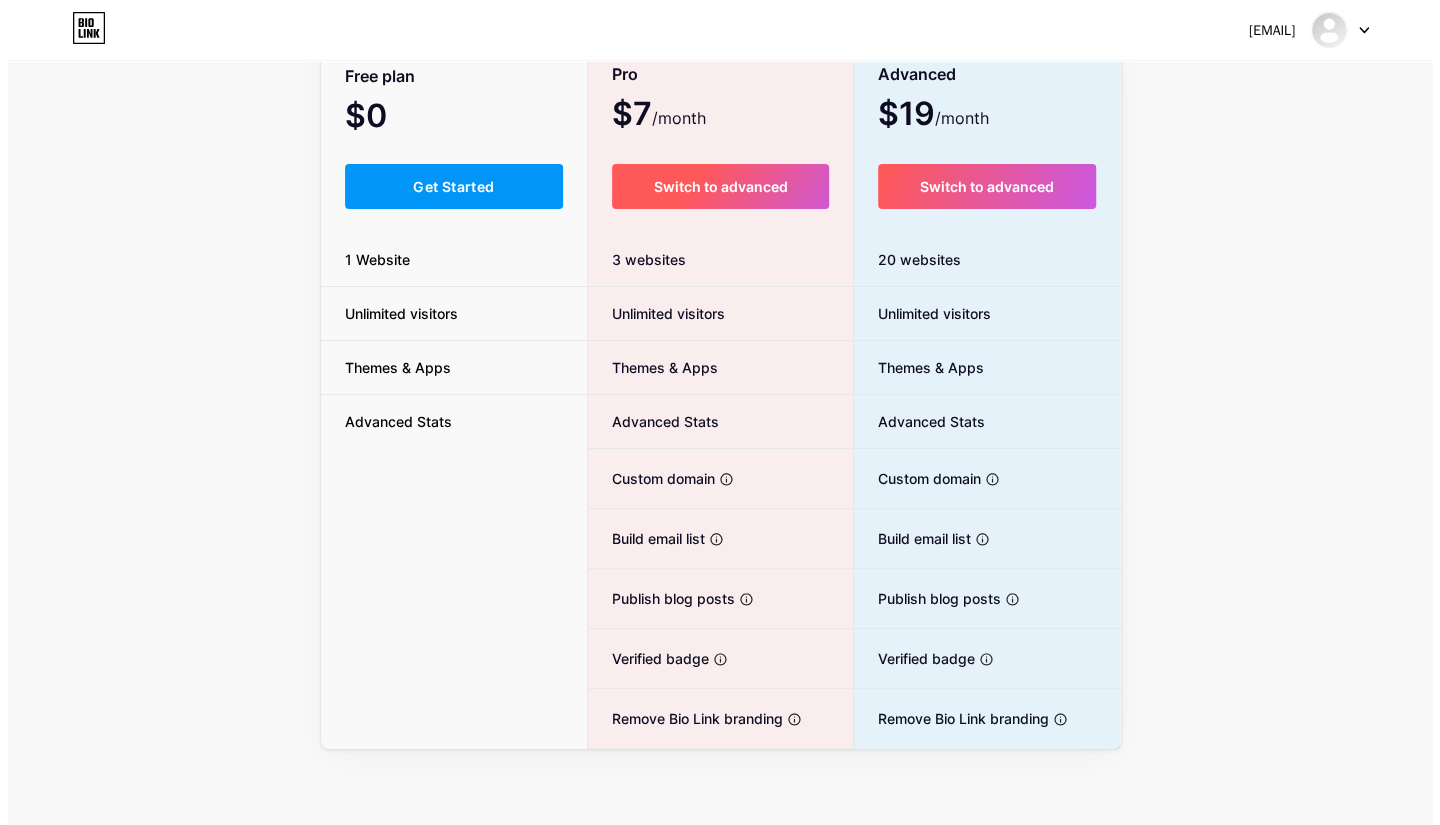 scroll, scrollTop: 0, scrollLeft: 0, axis: both 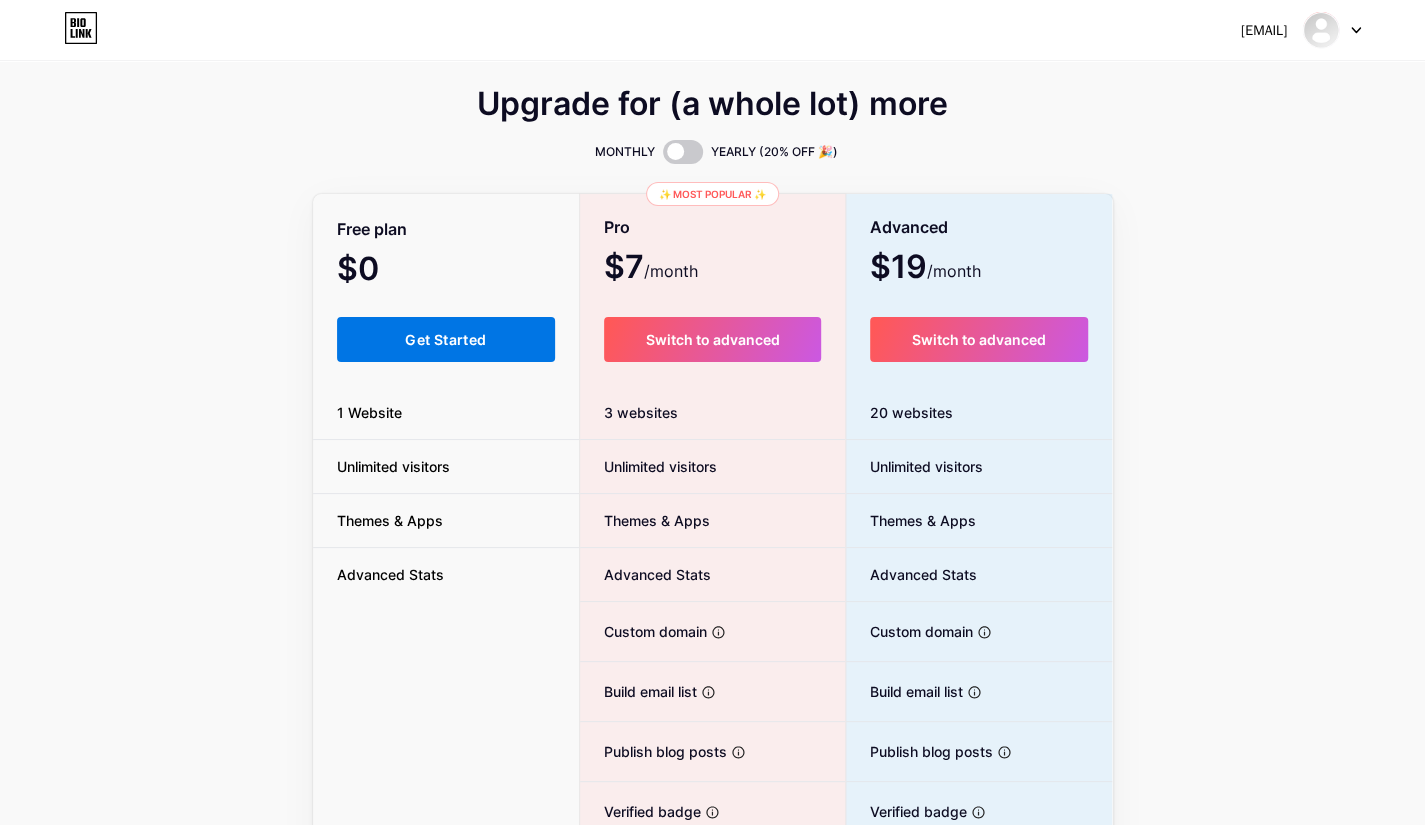 click on "Get Started" at bounding box center (446, 339) 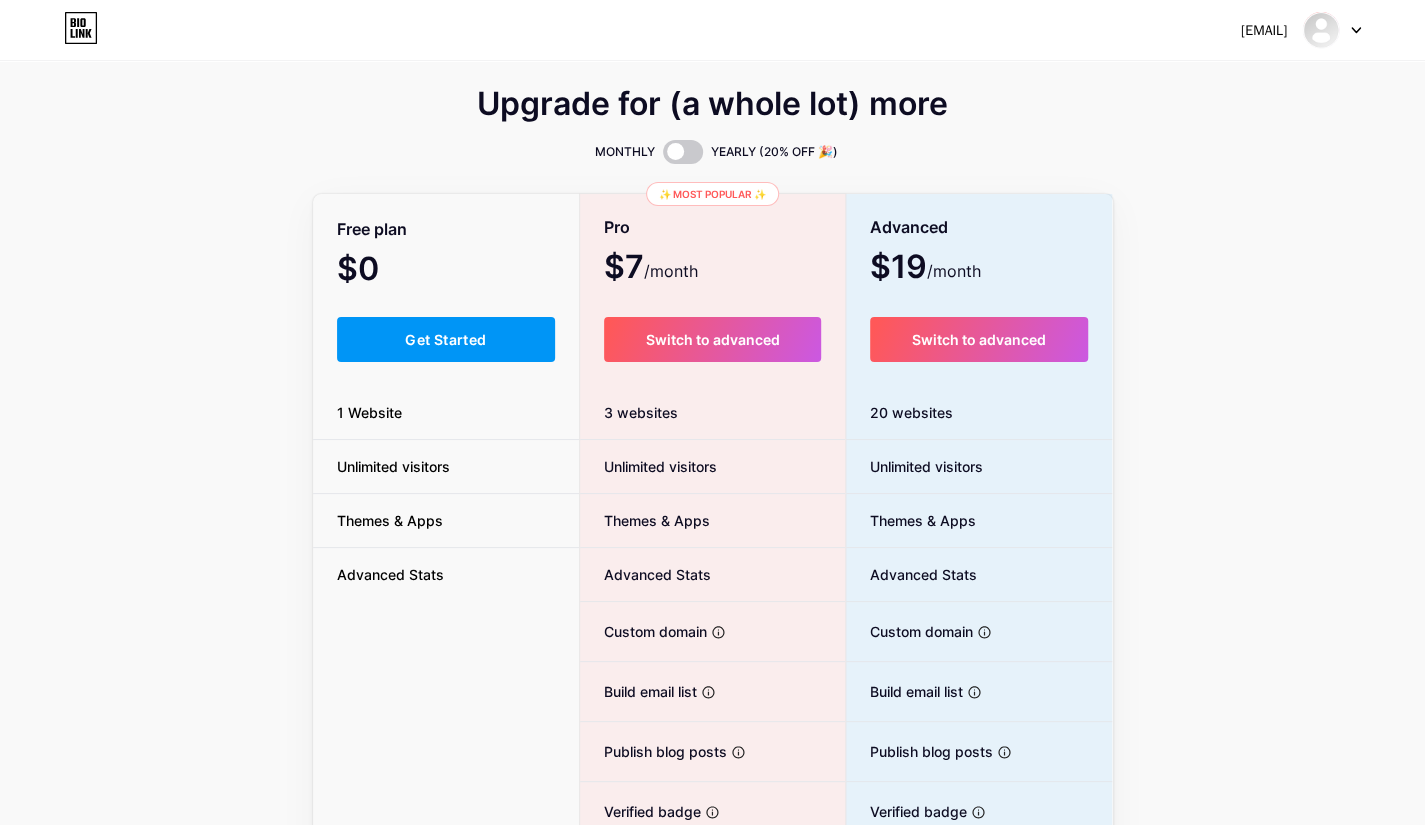 drag, startPoint x: 461, startPoint y: 328, endPoint x: 350, endPoint y: 252, distance: 134.52509 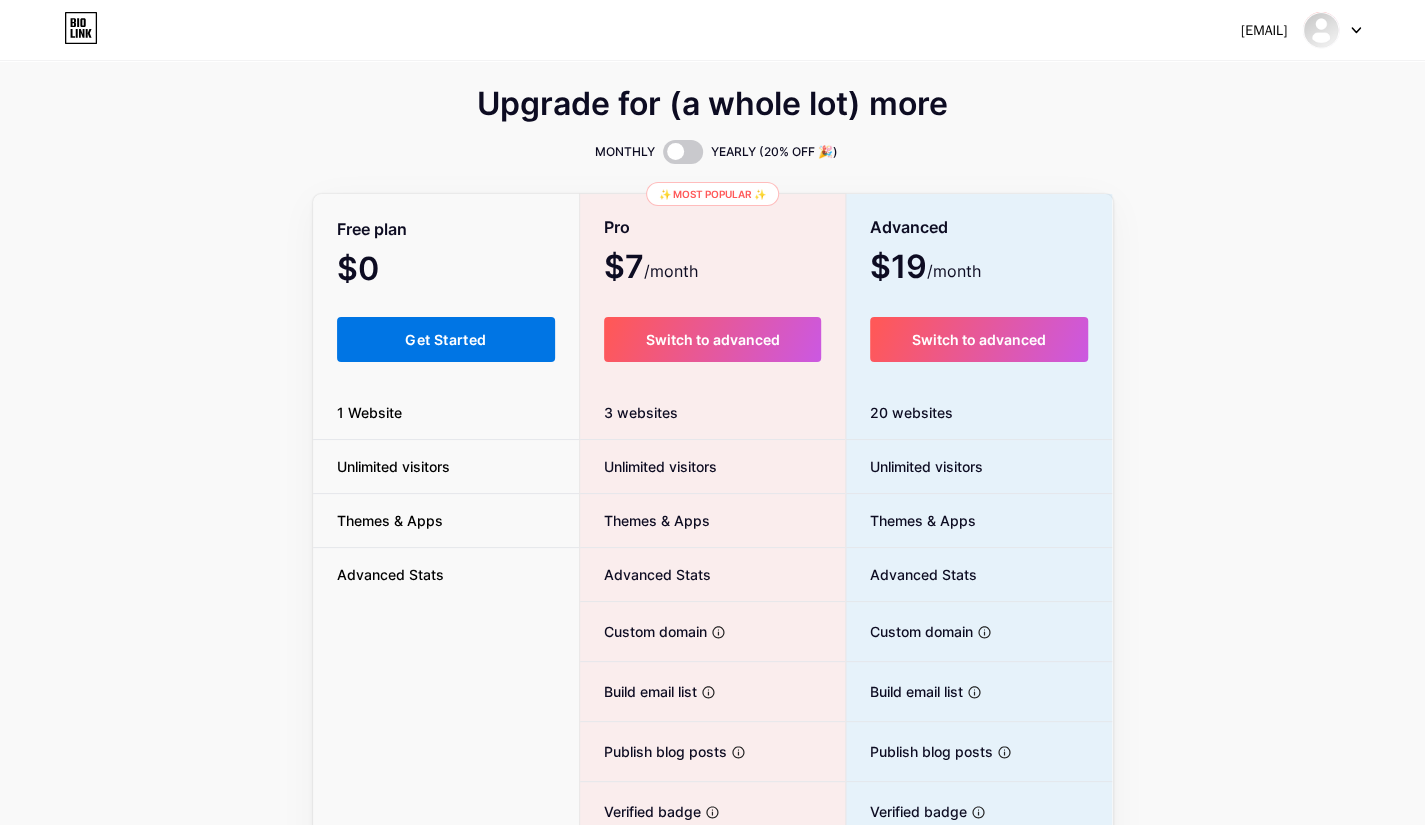 click on "Get Started" at bounding box center (446, 339) 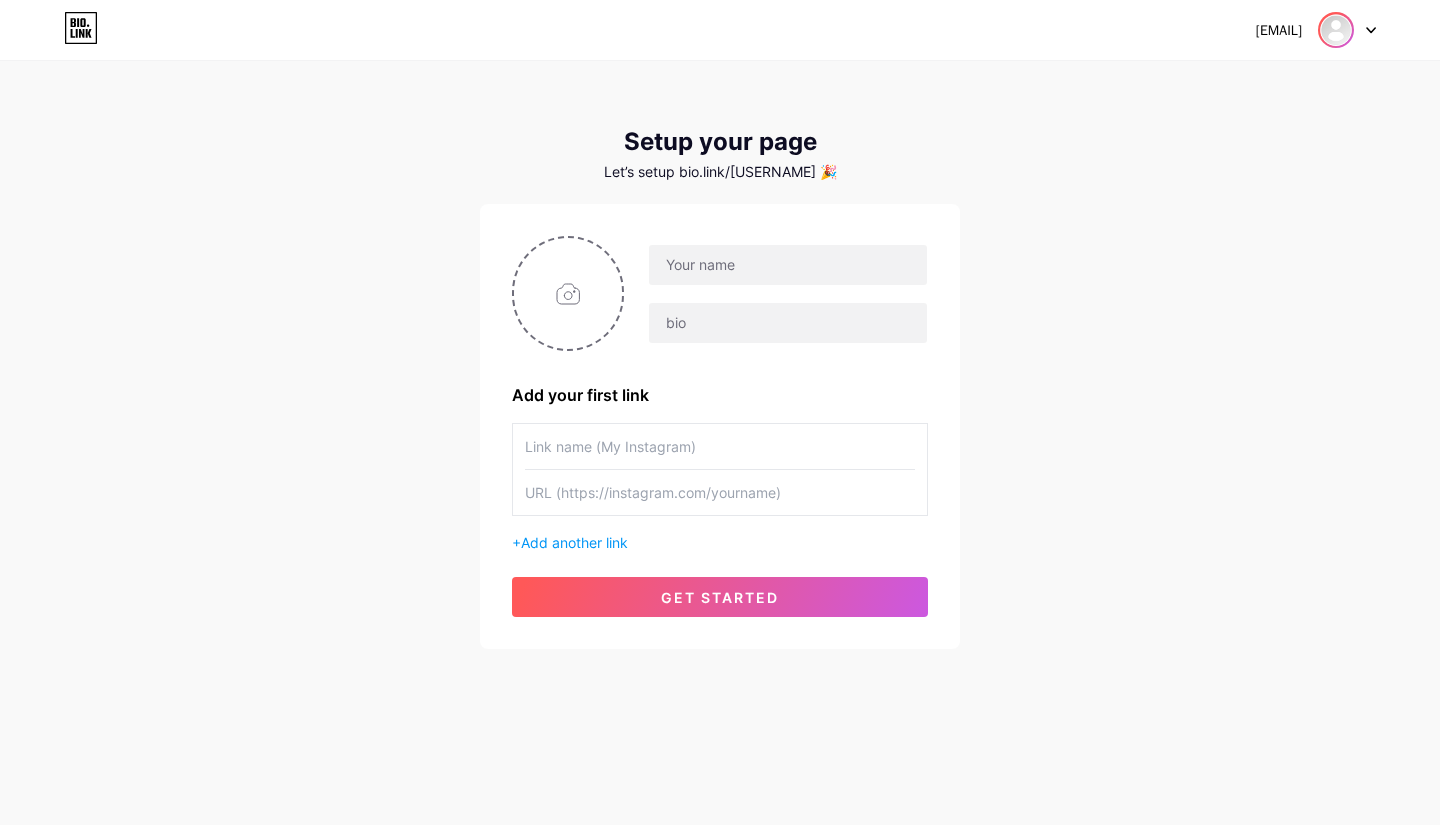 click at bounding box center [1336, 30] 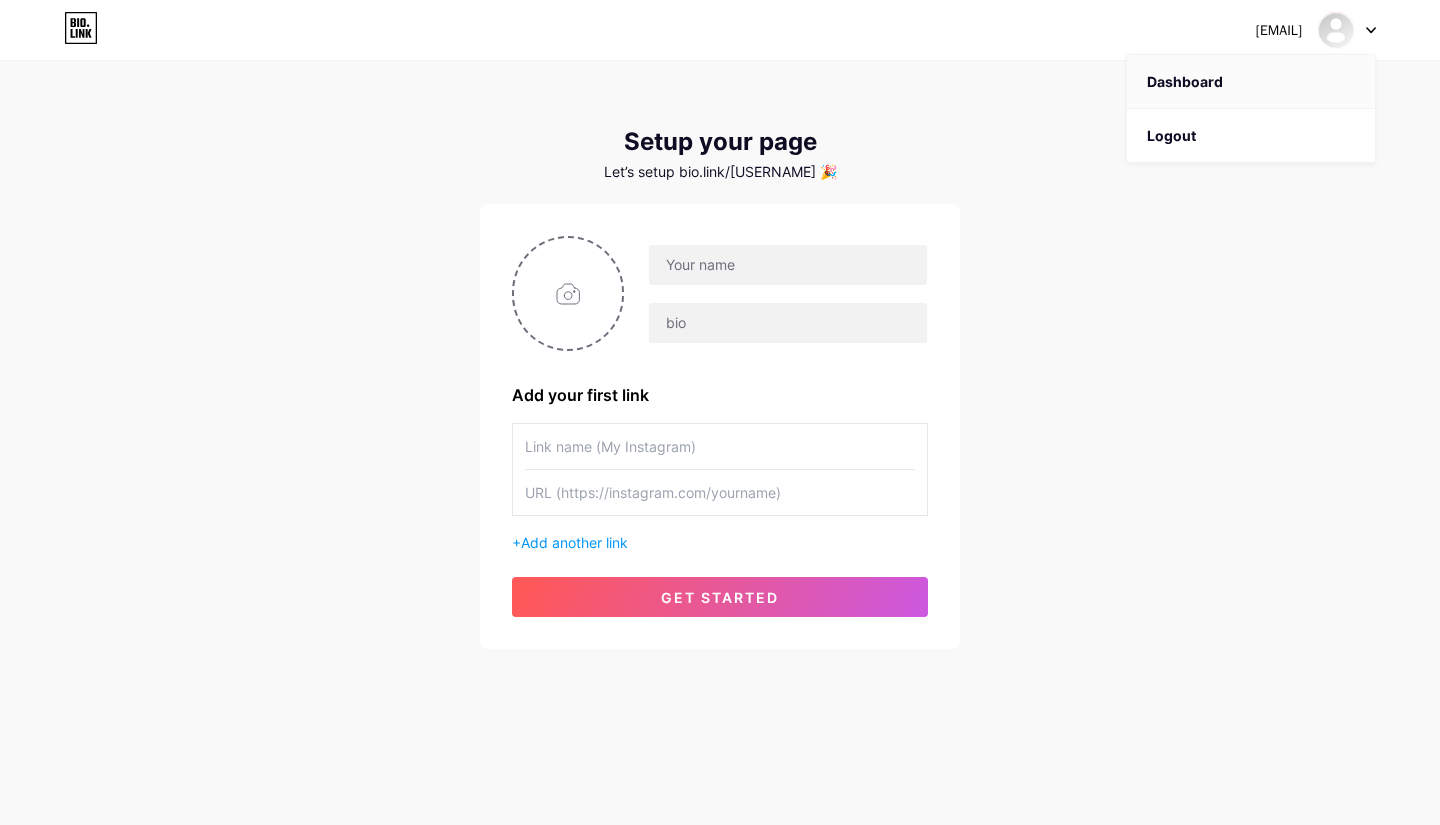 click on "Dashboard" at bounding box center (1251, 82) 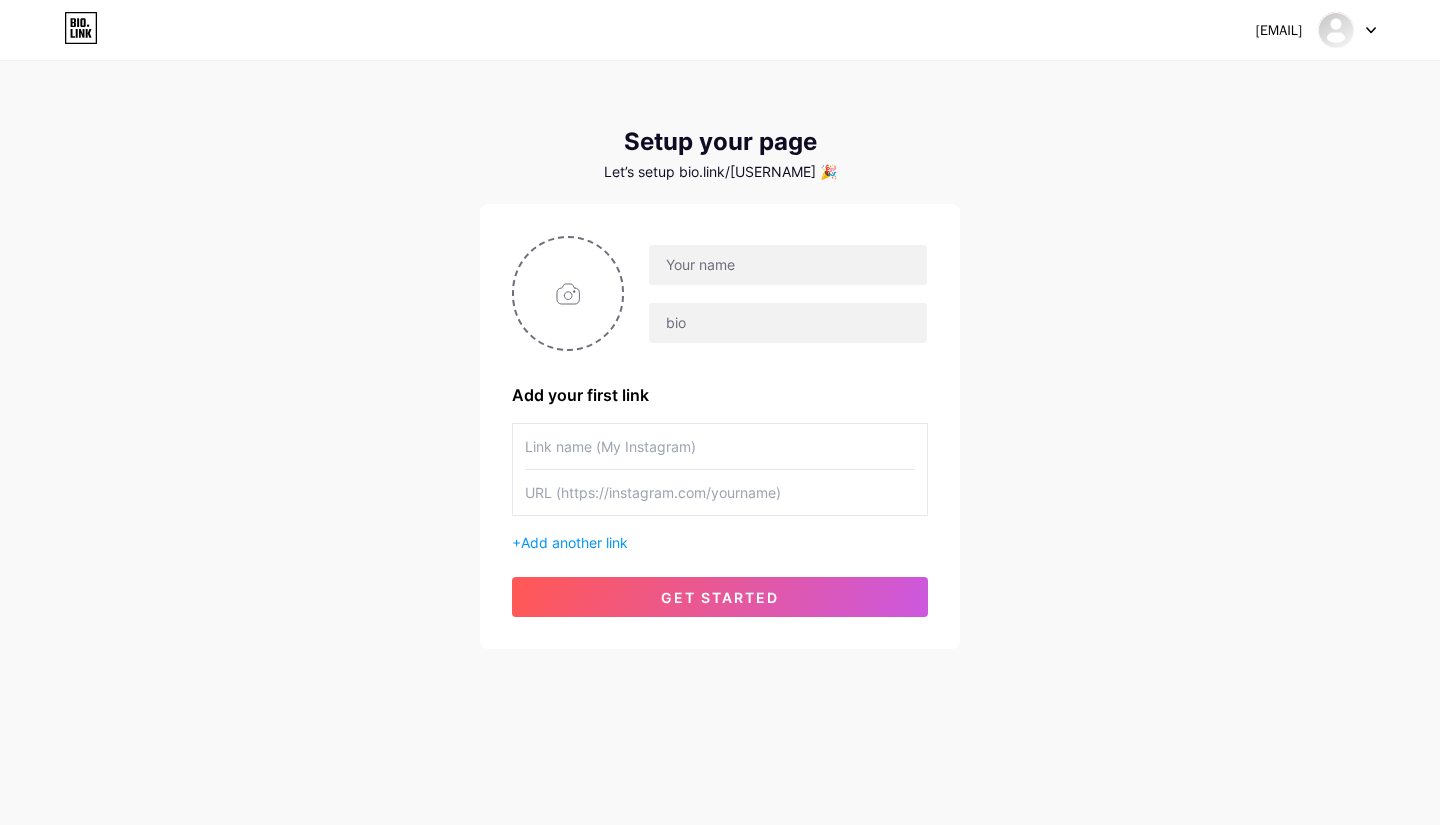 drag, startPoint x: 1378, startPoint y: 26, endPoint x: 1364, endPoint y: 32, distance: 15.231546 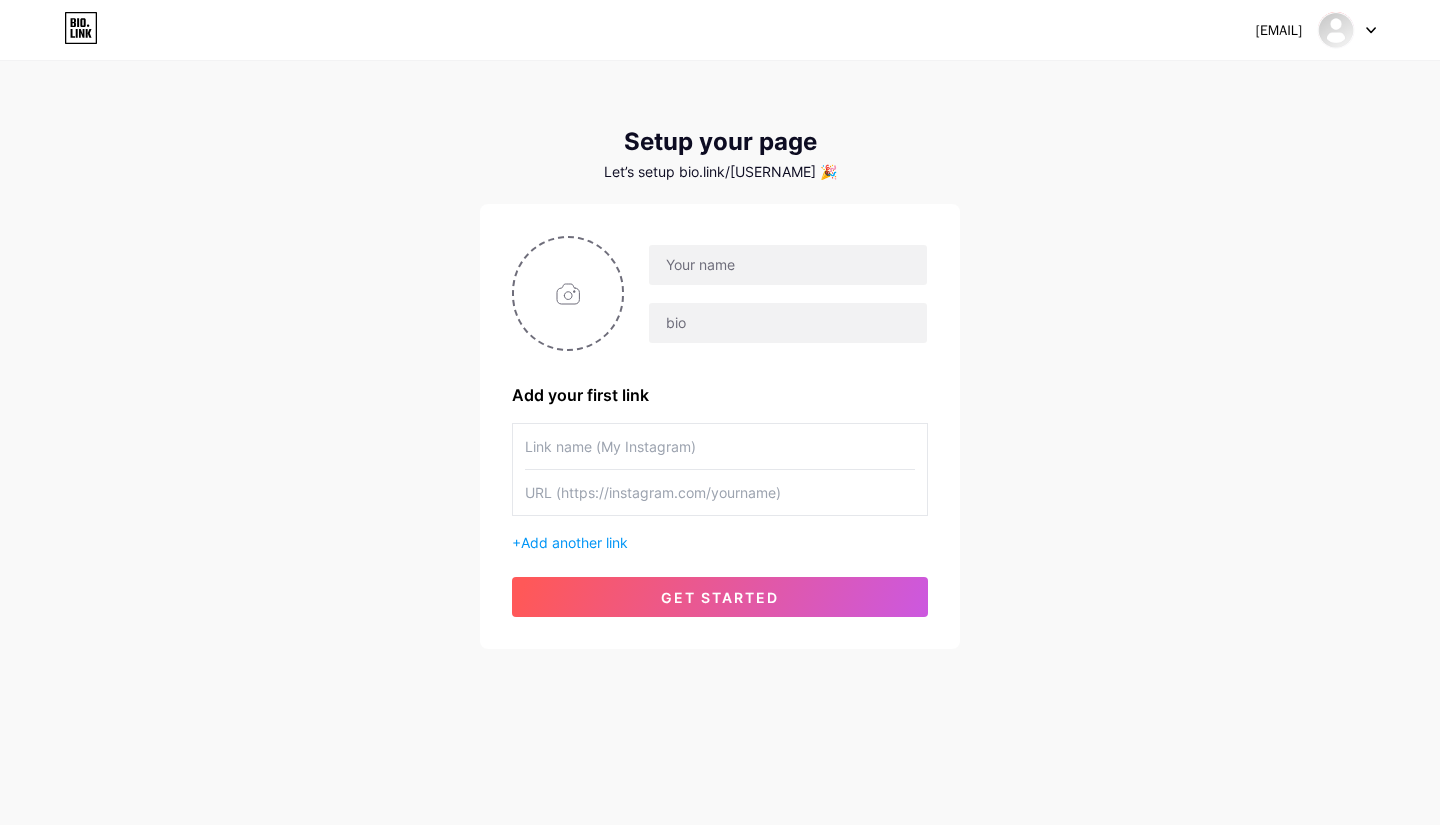 click at bounding box center (1347, 30) 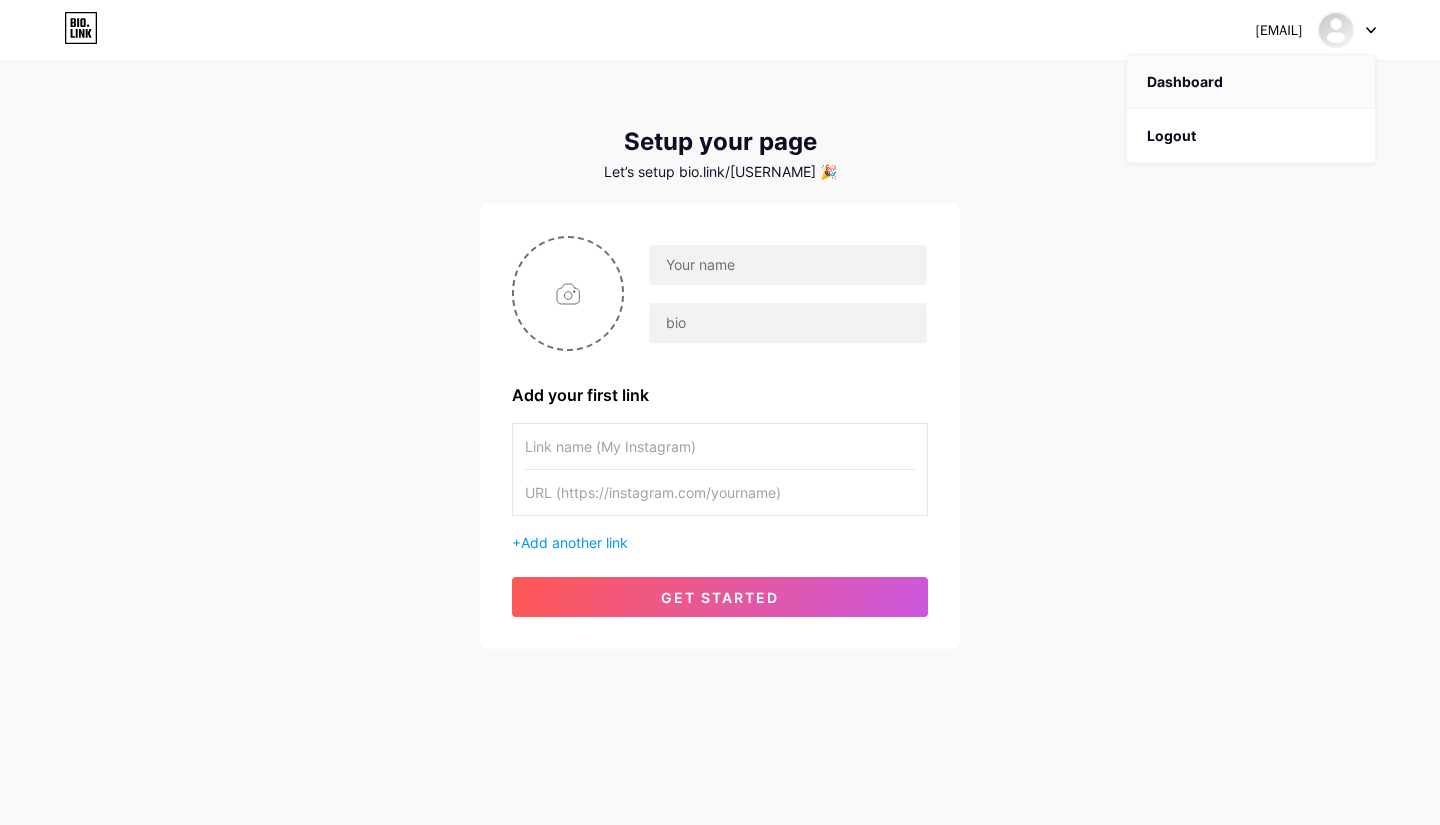 click on "Dashboard" at bounding box center (1251, 82) 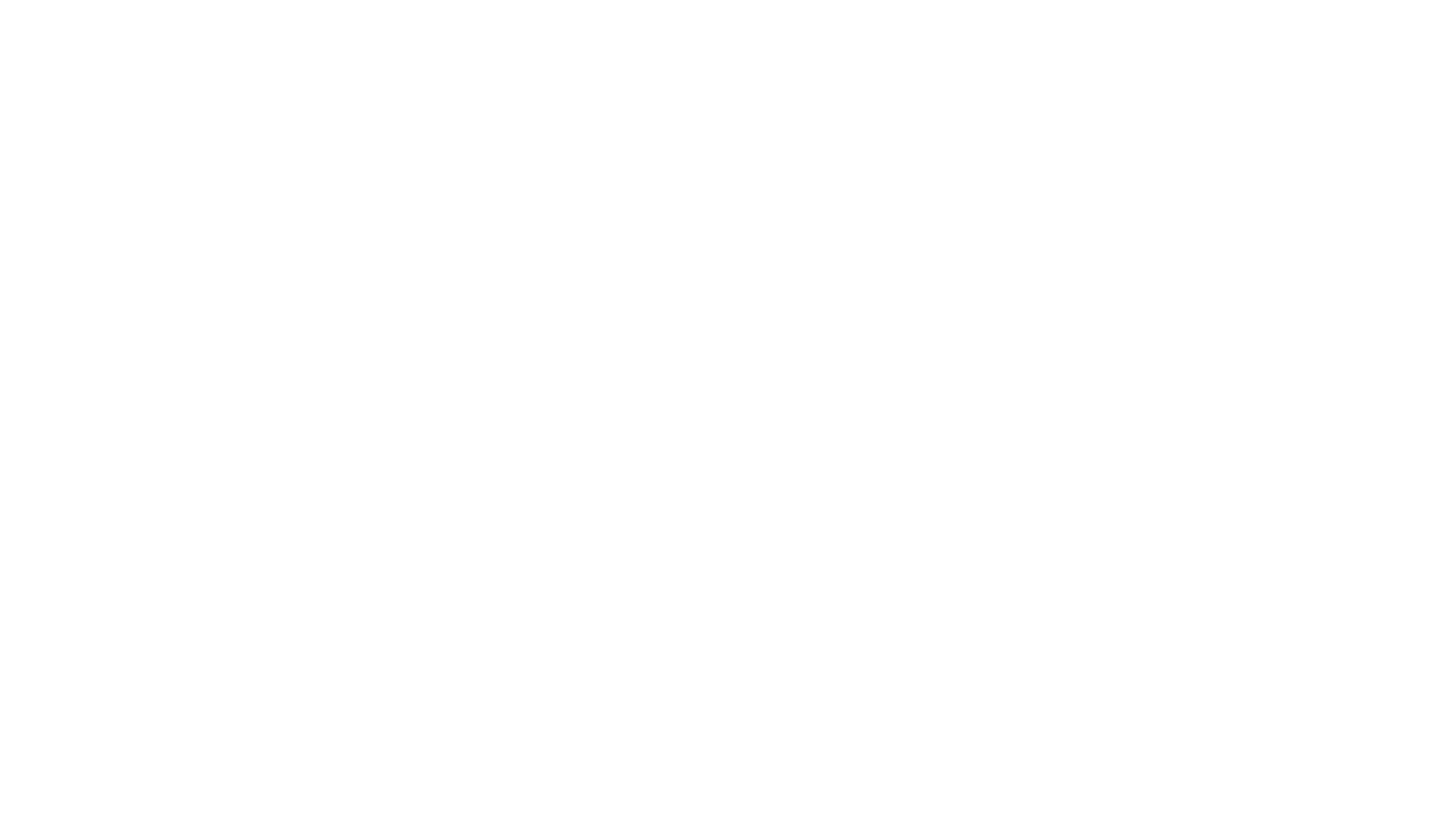 click at bounding box center (720, 0) 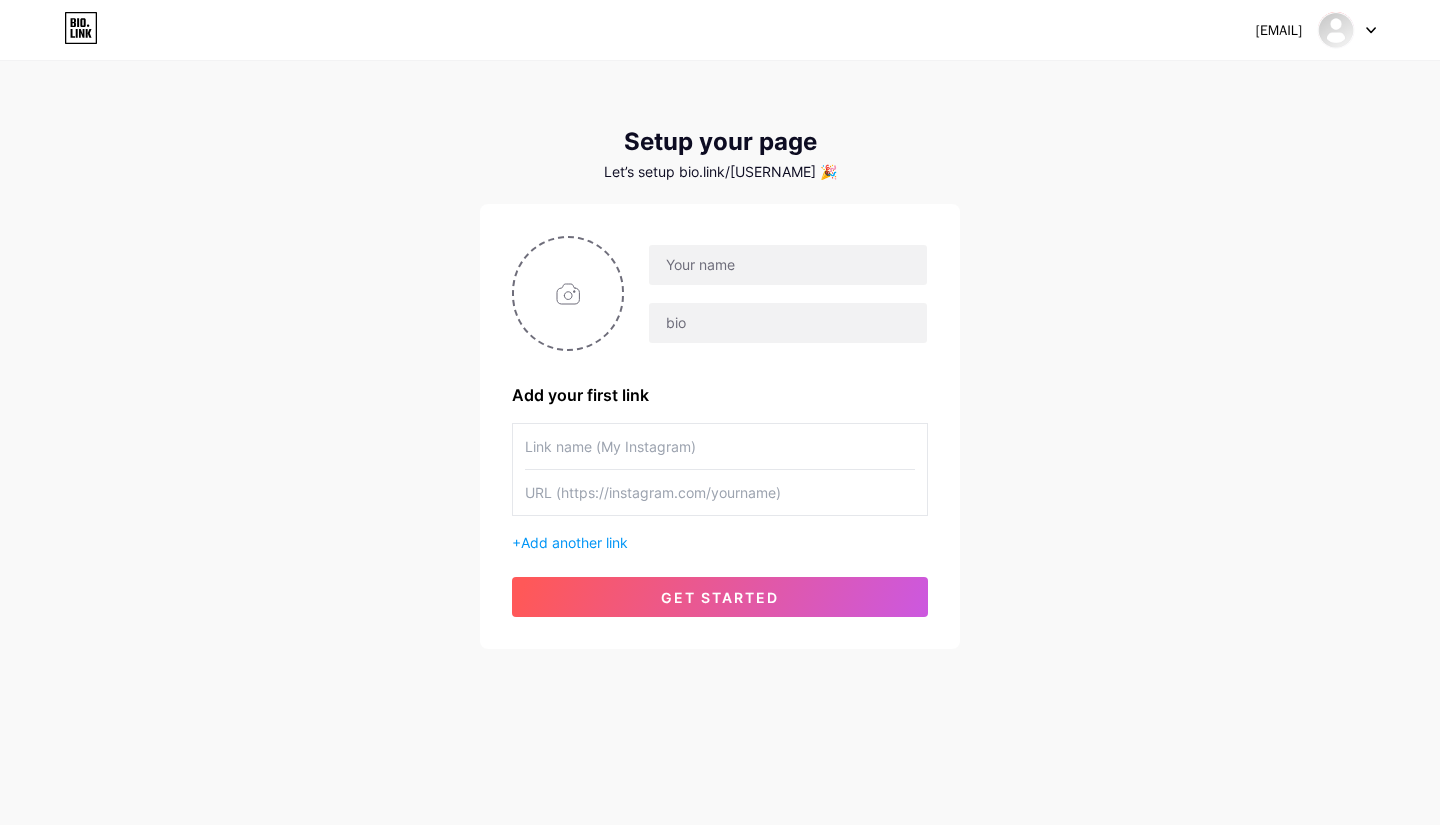click on "Setup your page   Let’s setup bio.link/[USERNAME] 🎉                       Add your first link
+  Add another link     get started" at bounding box center (720, 388) 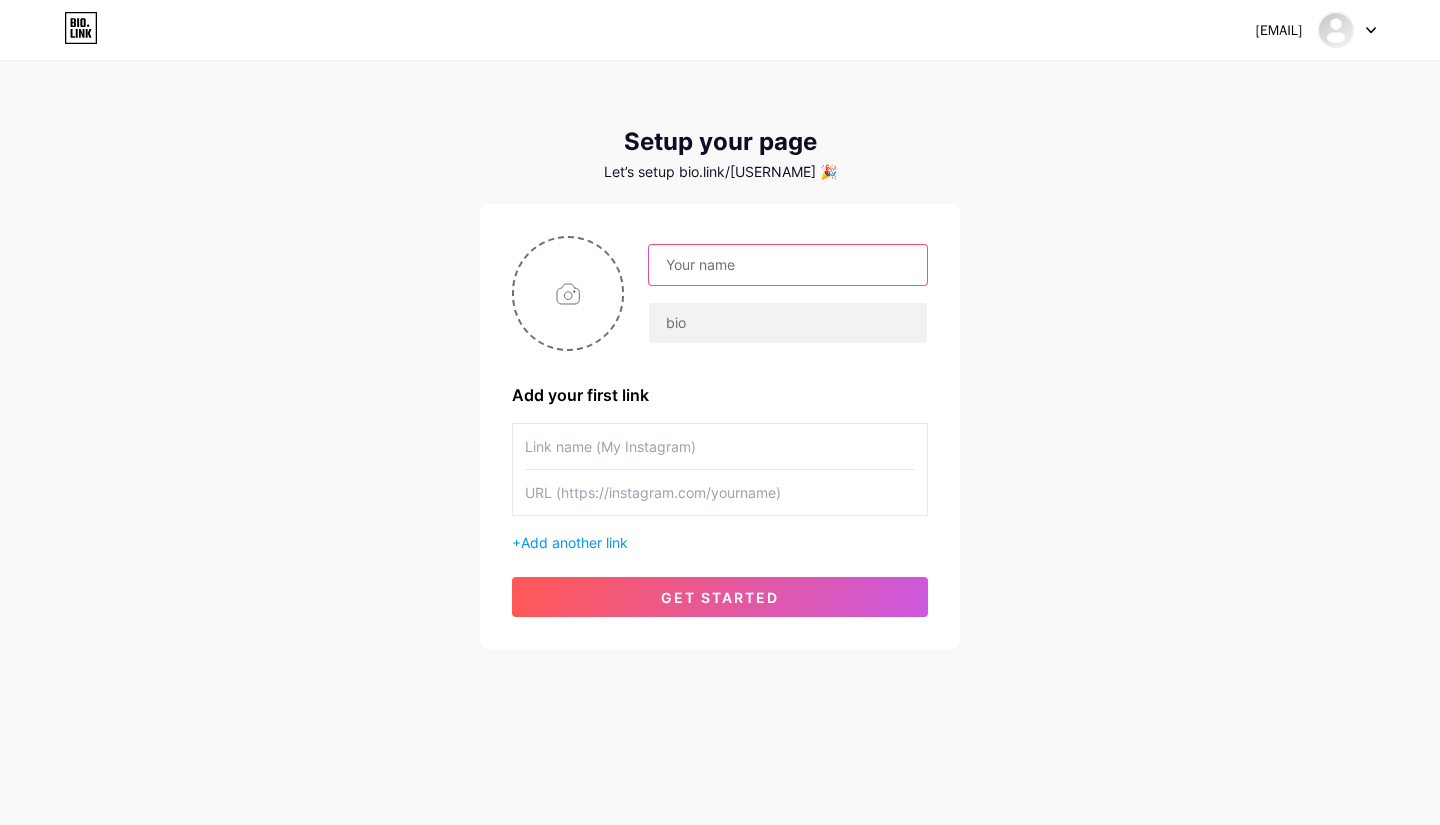 drag, startPoint x: 938, startPoint y: 189, endPoint x: 788, endPoint y: 256, distance: 164.2833 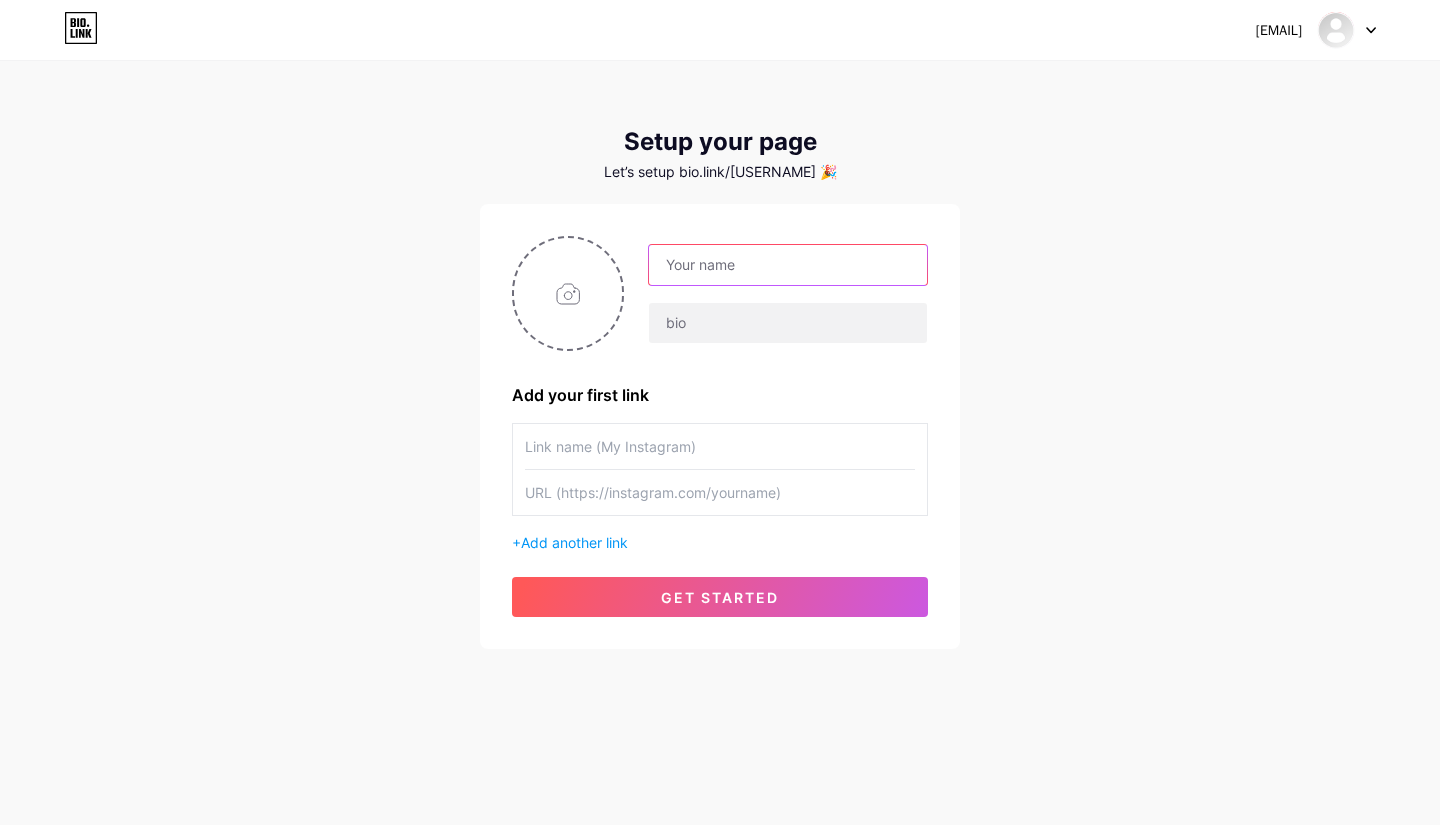 click on "Setup your page   Let’s setup bio.link/[USERNAME] 🎉                       Add your first link
+  Add another link     get started" at bounding box center (720, 388) 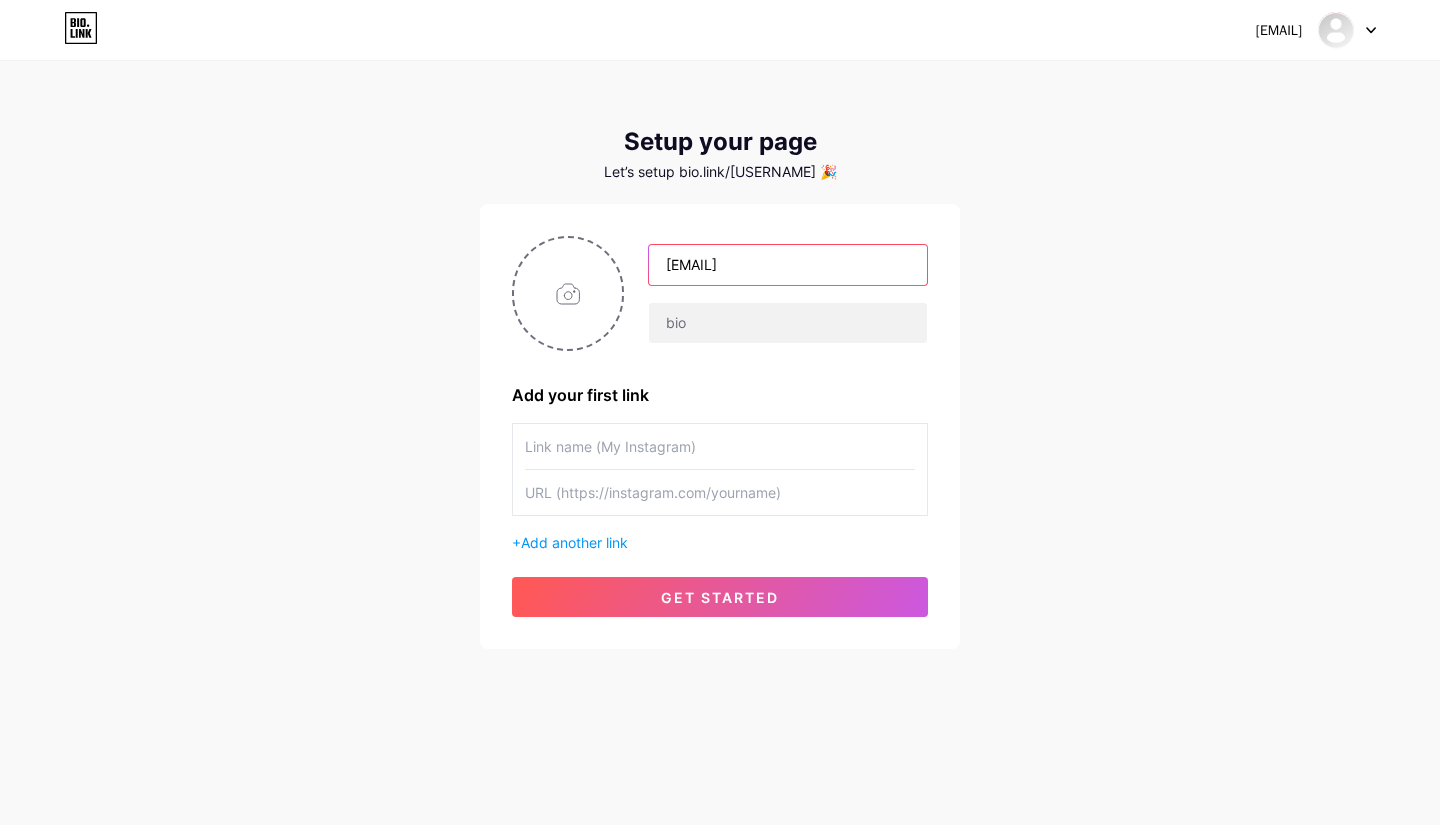 drag, startPoint x: 727, startPoint y: 259, endPoint x: 914, endPoint y: 241, distance: 187.86432 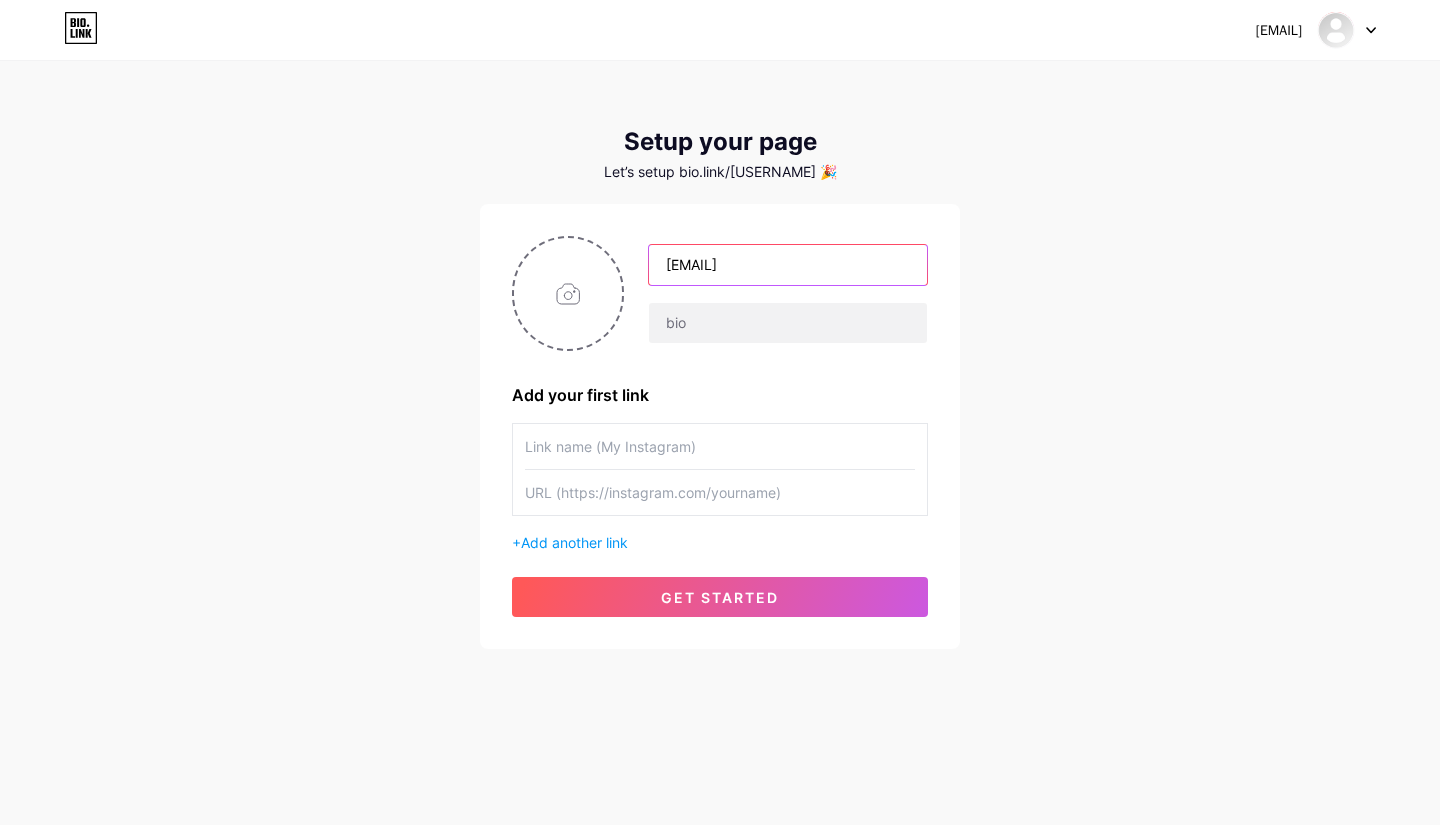 click on "[EMAIL]" at bounding box center [720, 293] 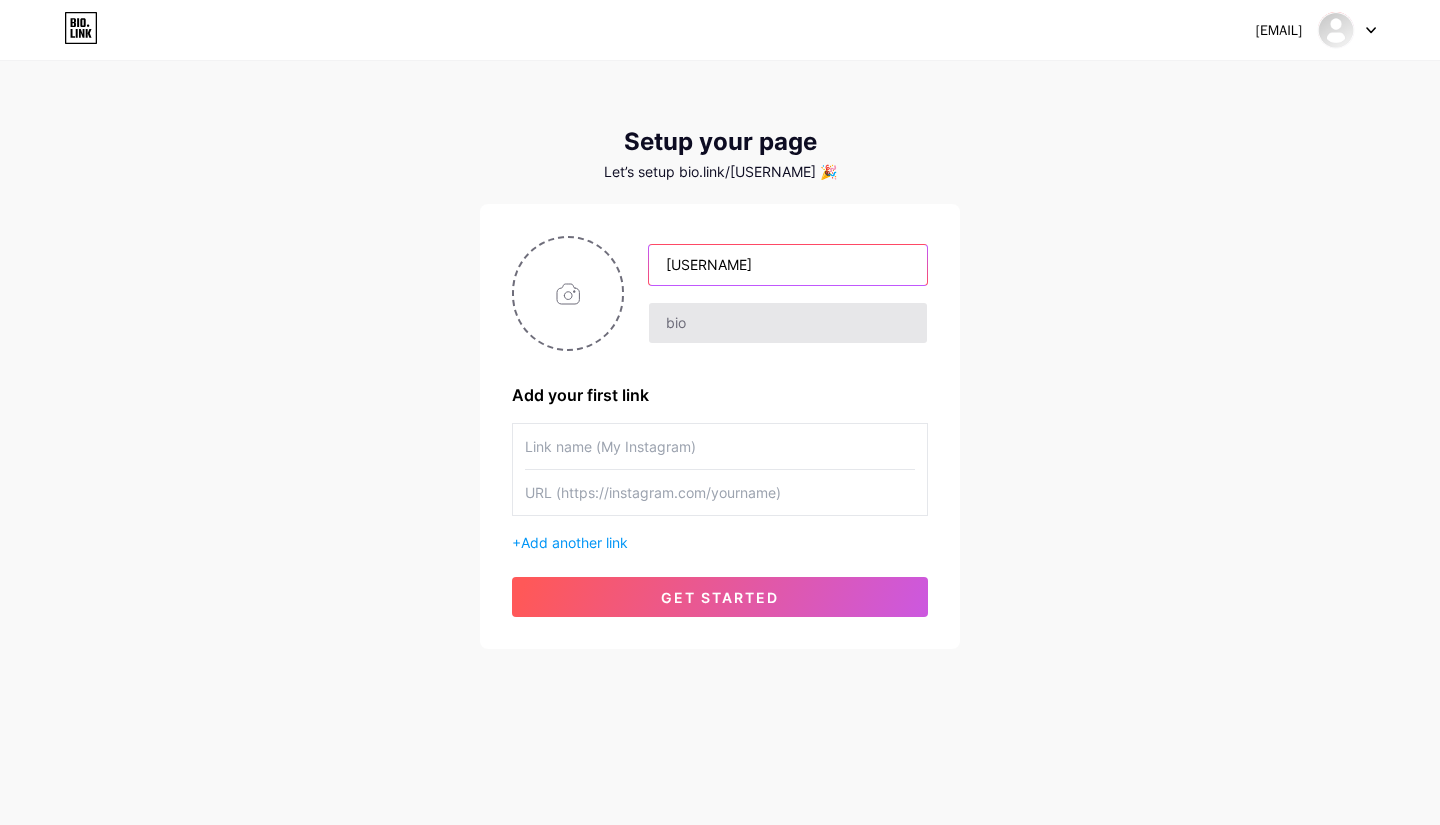 type on "[USERNAME]" 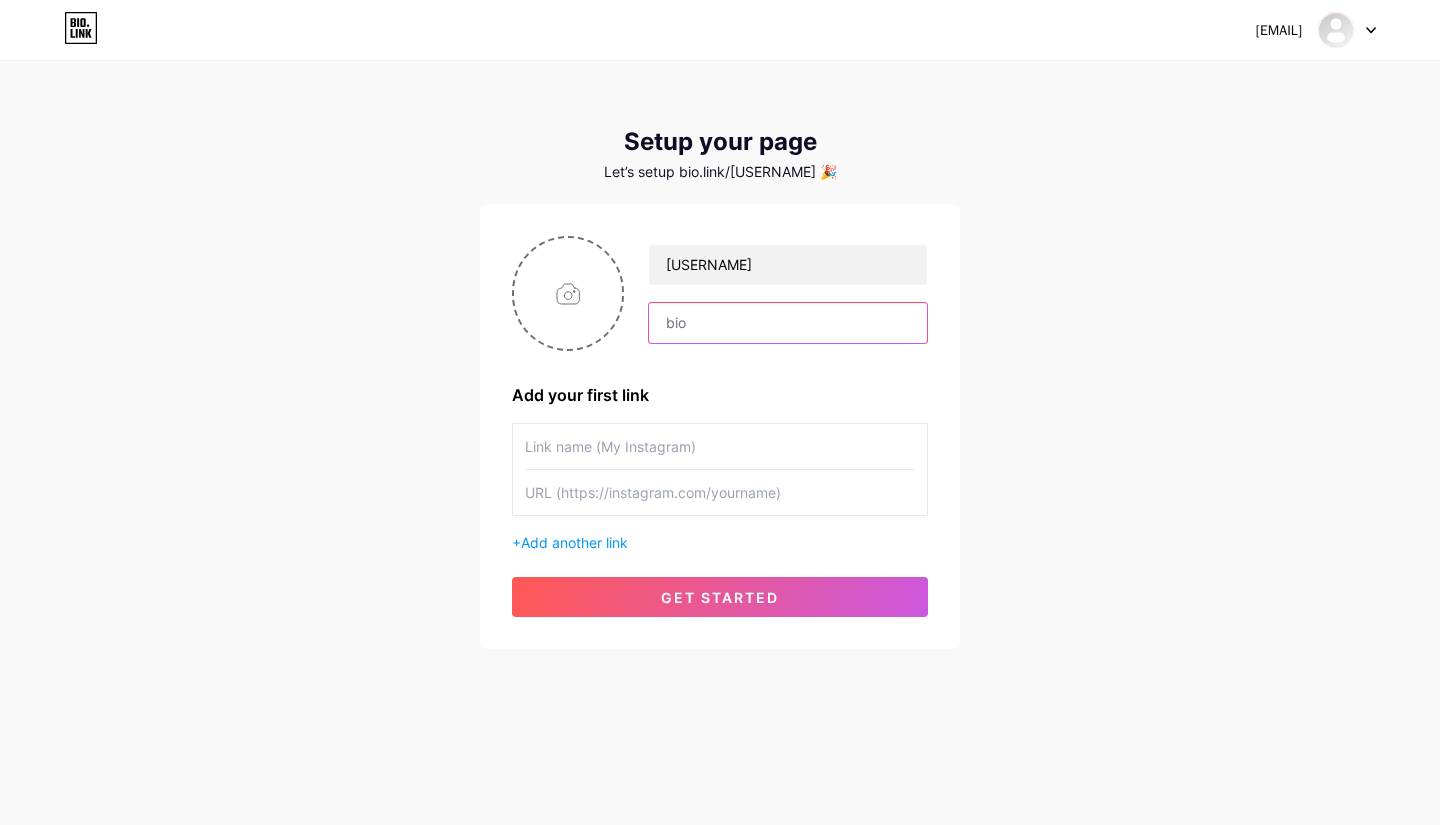 click at bounding box center [788, 323] 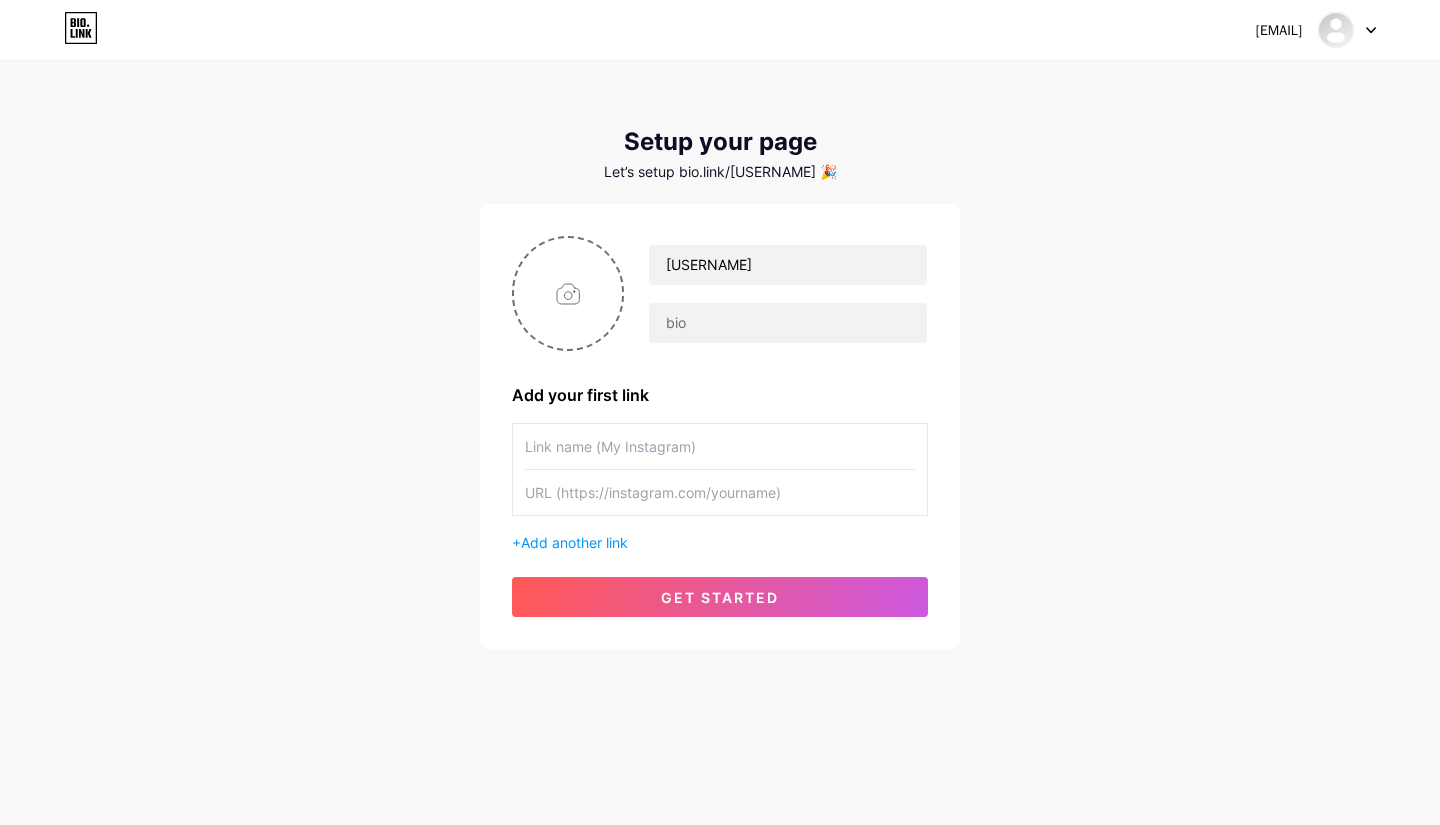 click at bounding box center (720, 446) 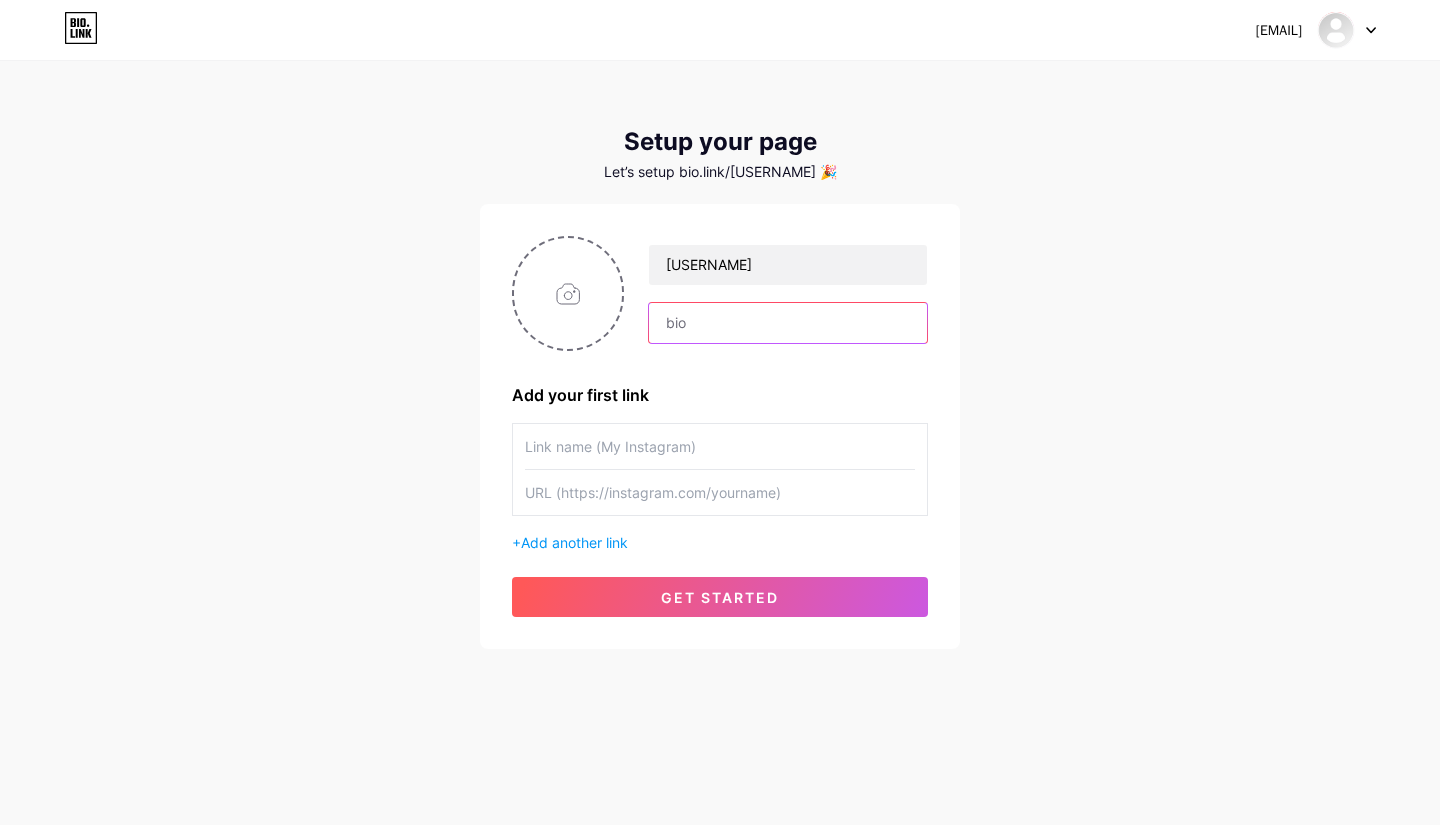 click at bounding box center (788, 323) 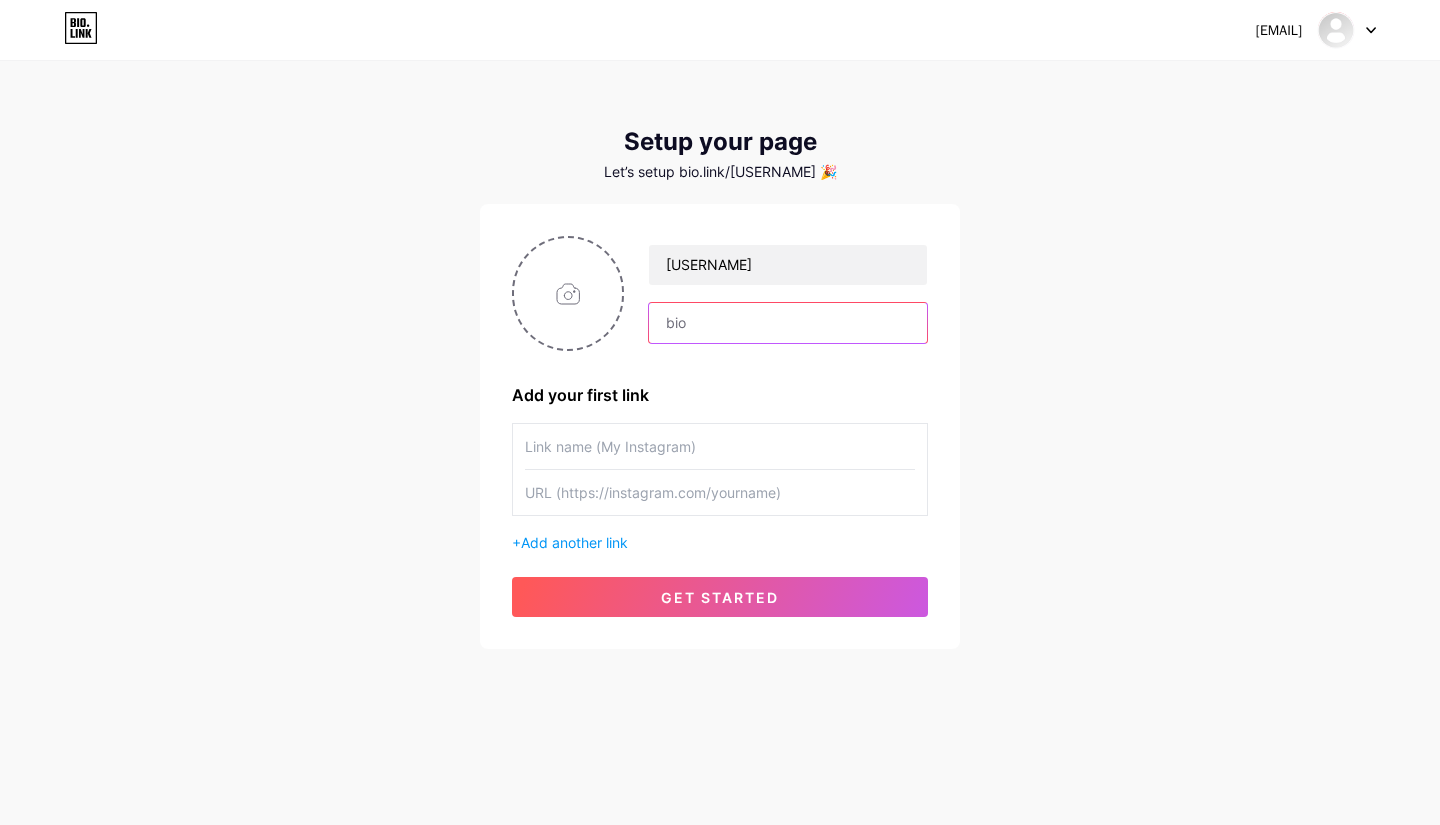 paste on "I’m [FIRST] [LAST], a dedicated medical officer currently living in the [COUNTRY] with a passion for patient care and overall wellness. In my search for quality dental services, I came across [BUSINESS_NAME] and was truly impressed by their professional approach and warm environment. The team there is knowledgeable, patient-focused, and committed to providing excellent care with a gentle touch. From routine checkups to more complex procedures, everything is handled with precision and compassion. If you're s" 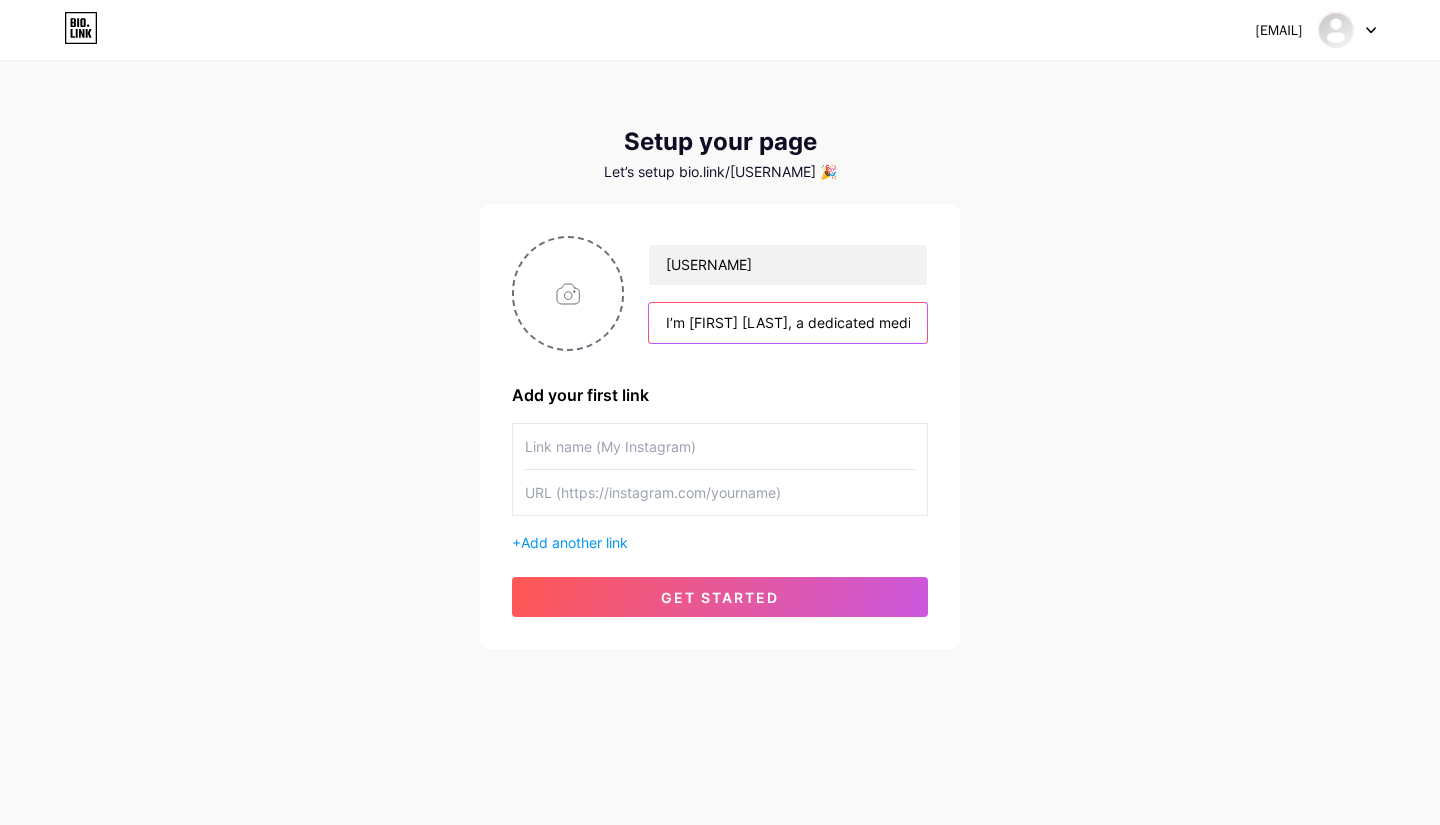 scroll, scrollTop: 0, scrollLeft: 3151, axis: horizontal 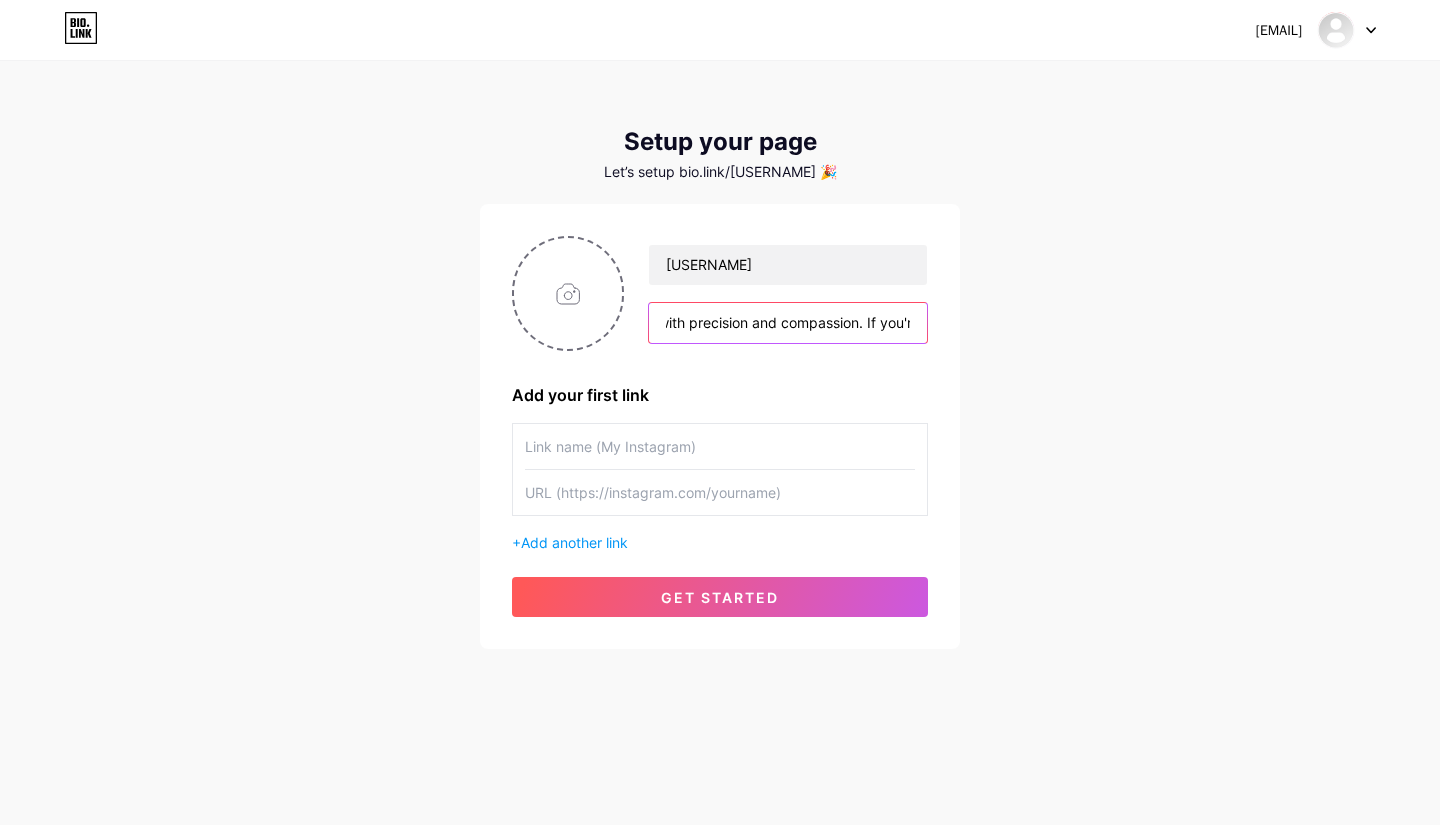 drag, startPoint x: 847, startPoint y: 323, endPoint x: 978, endPoint y: 310, distance: 131.64346 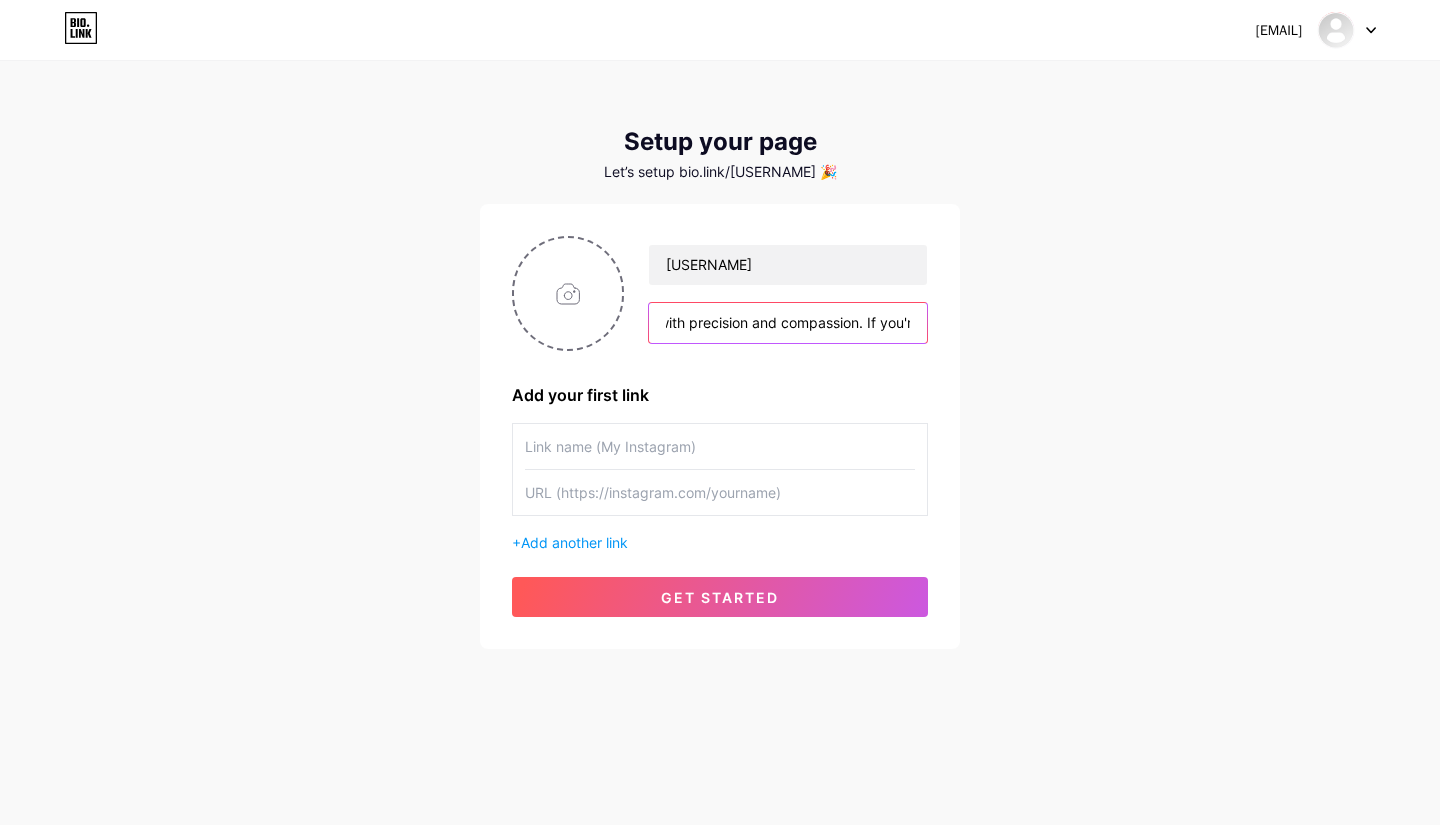 click on "[EMAIL]           Dashboard     Logout   Setup your page   Let’s setup bio.link/[USERNAME] 🎉               [USERNAME]     I’m [FIRST] [LAST], a dedicated medical officer currently living in the [COUNTRY] with a passion for patient care and overall wellness. In my search for quality dental services, I came across [BUSINESS_NAME] and was truly impressed by their professional approach and warm environment. The team there is knowledgeable, patient-focused, and committed to providing excellent care with a gentle touch. From routine checkups to more complex procedures, everything is handled with precision and compassion. If you're s     Add your first link
+  Add another link     get started" at bounding box center [720, 356] 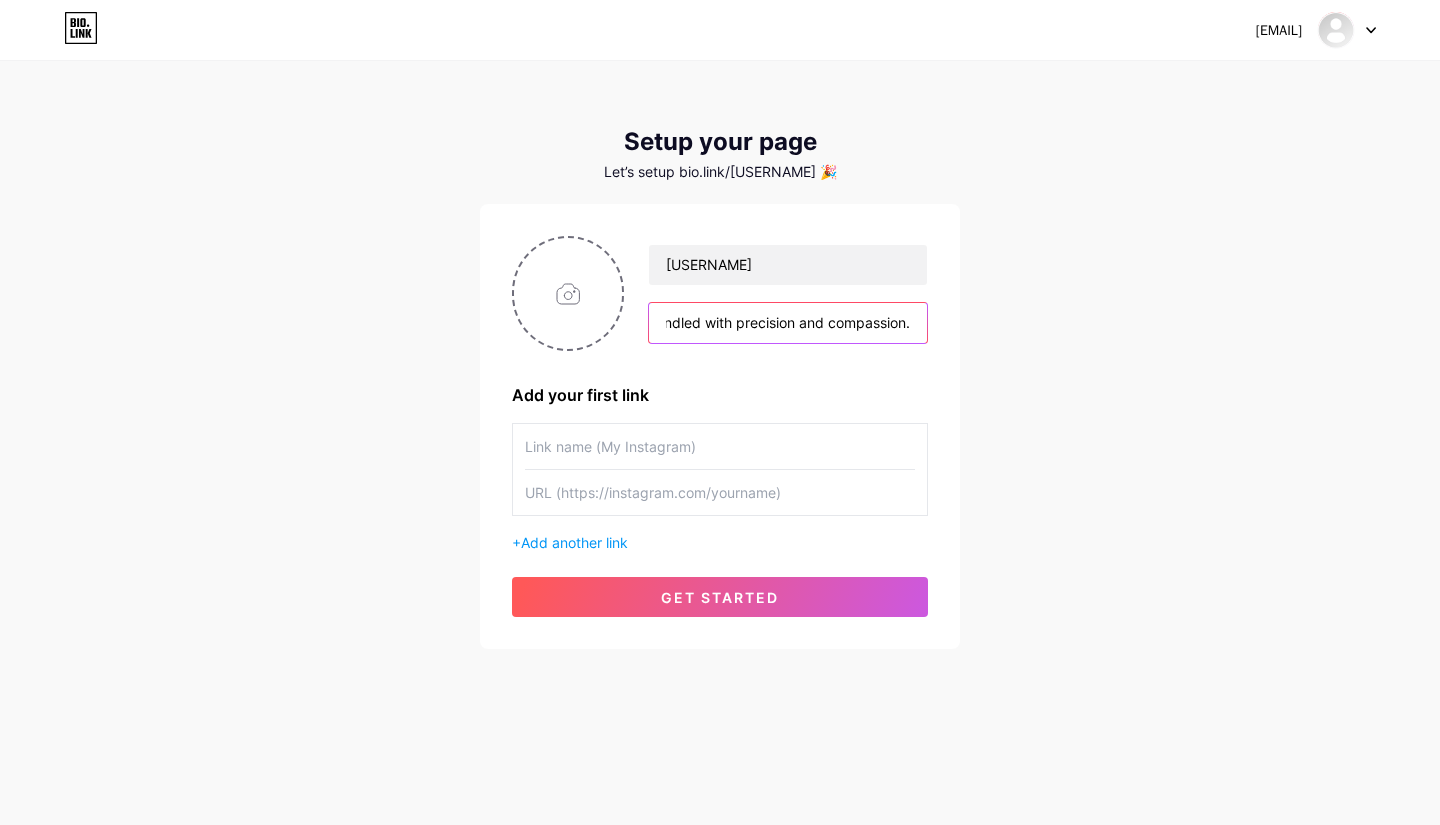 scroll, scrollTop: 0, scrollLeft: 3087, axis: horizontal 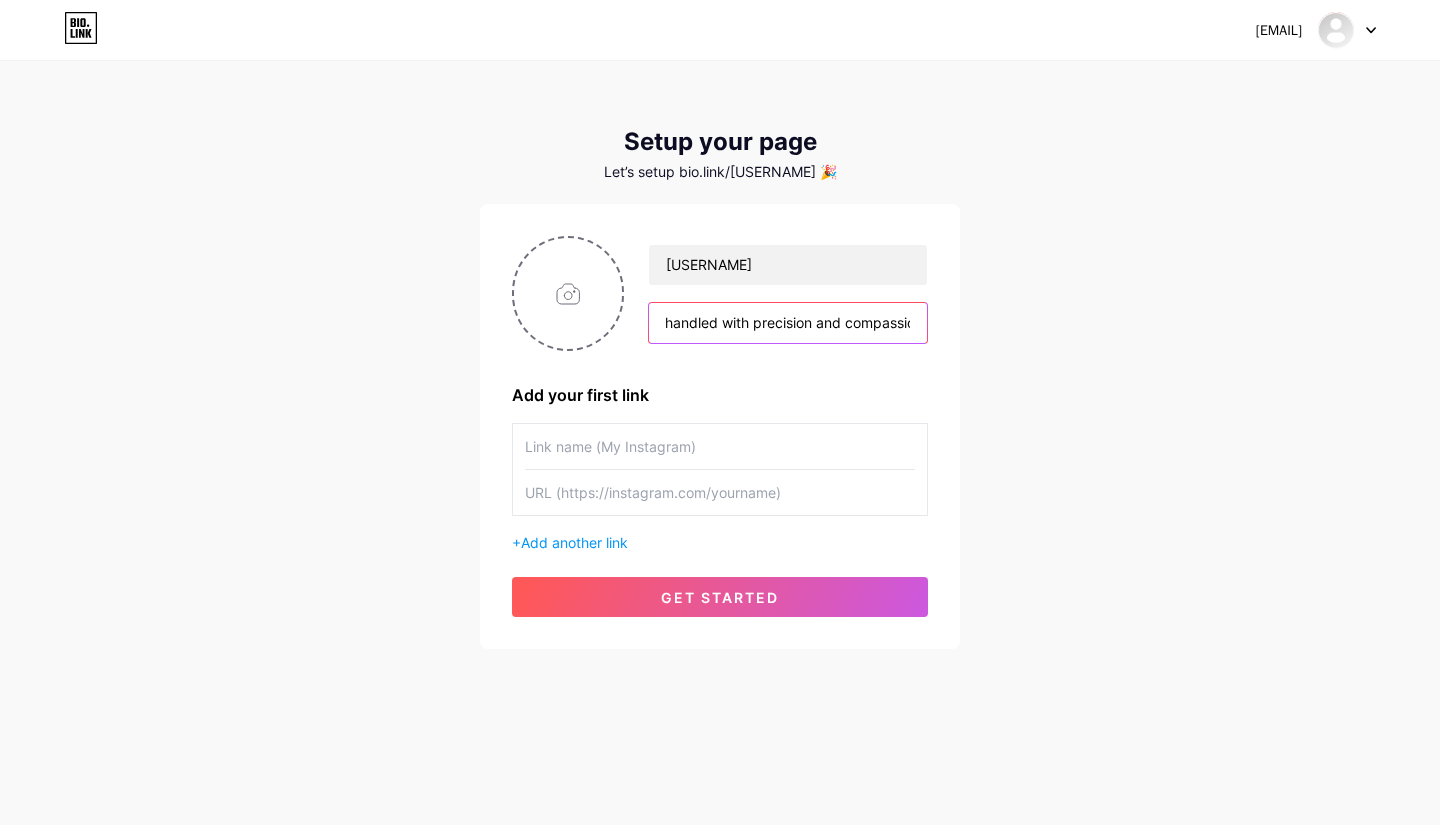 type on "I’m [FIRST] [LAST], a dedicated medical officer currently living in the [COUNTRY] with a passion for patient care and overall wellness. In my search for quality dental services, I came across [BUSINESS_NAME] and was truly impressed by their professional approach and warm environment. The team there is knowledgeable, patient-focused, and committed to providing excellent care with a gentle touch. From routine checkups to more complex procedures, everything is handled with precision and compassion." 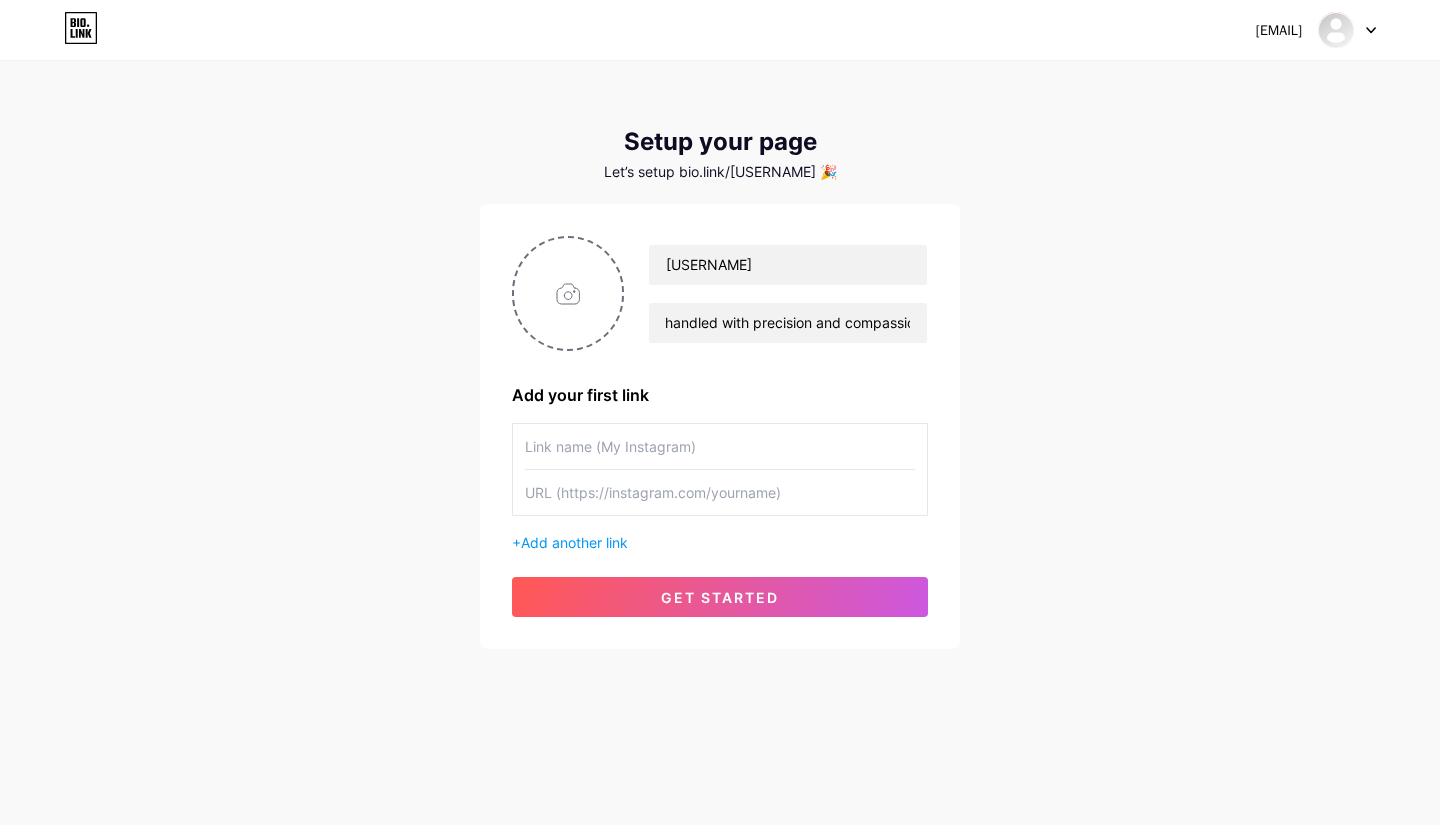 scroll, scrollTop: 0, scrollLeft: 0, axis: both 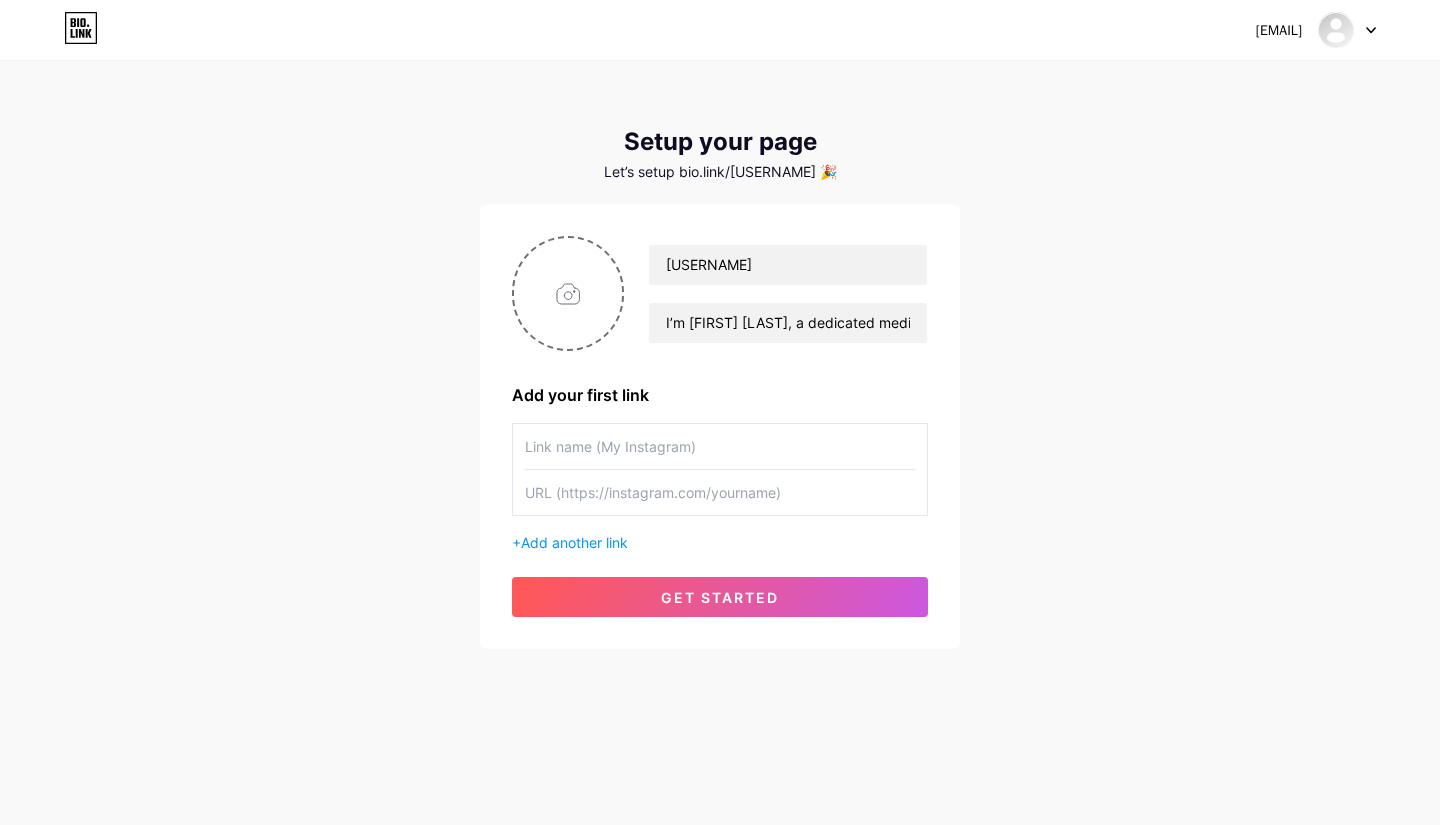 click at bounding box center [720, 446] 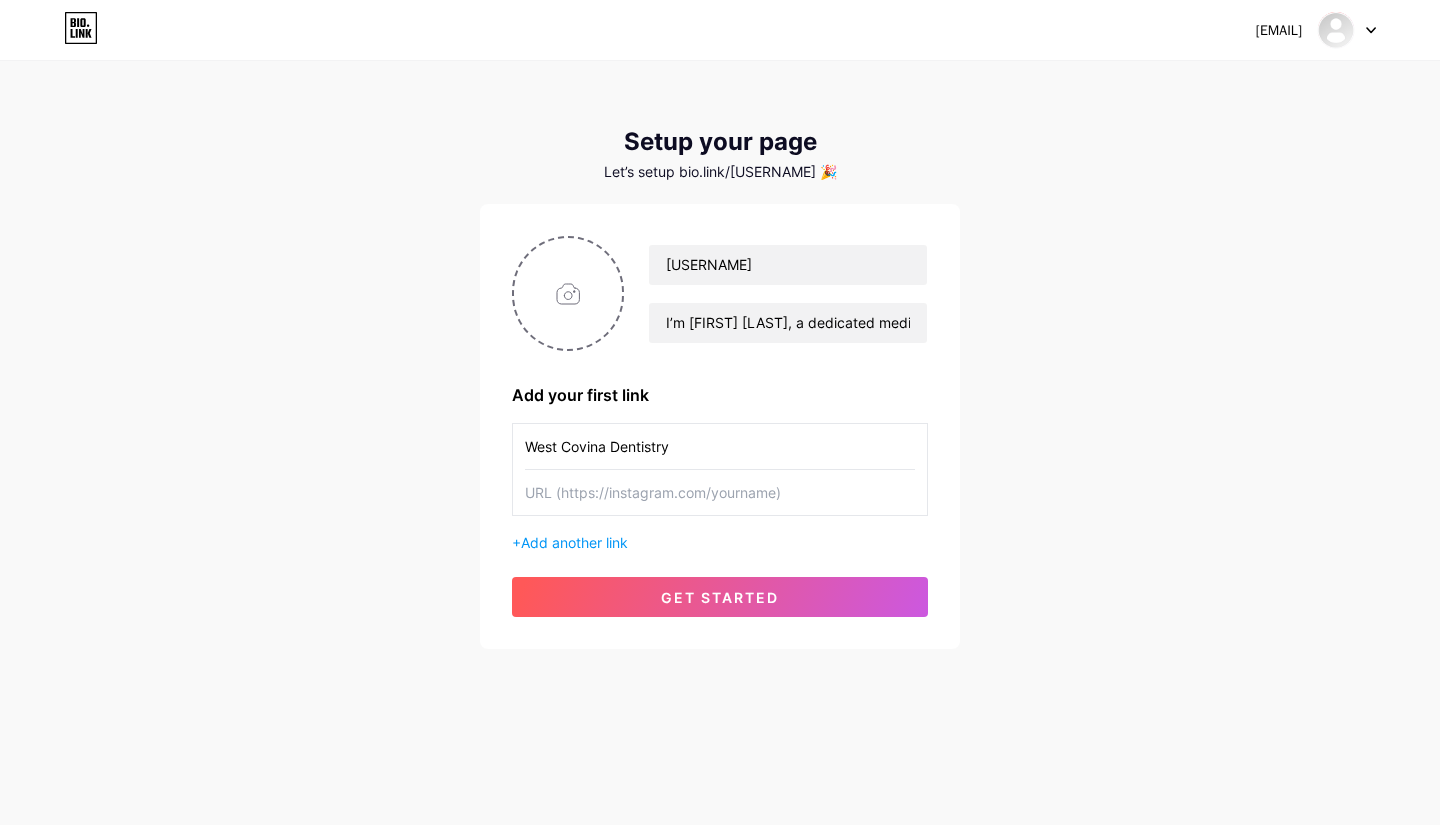 type on "West Covina Dentistry" 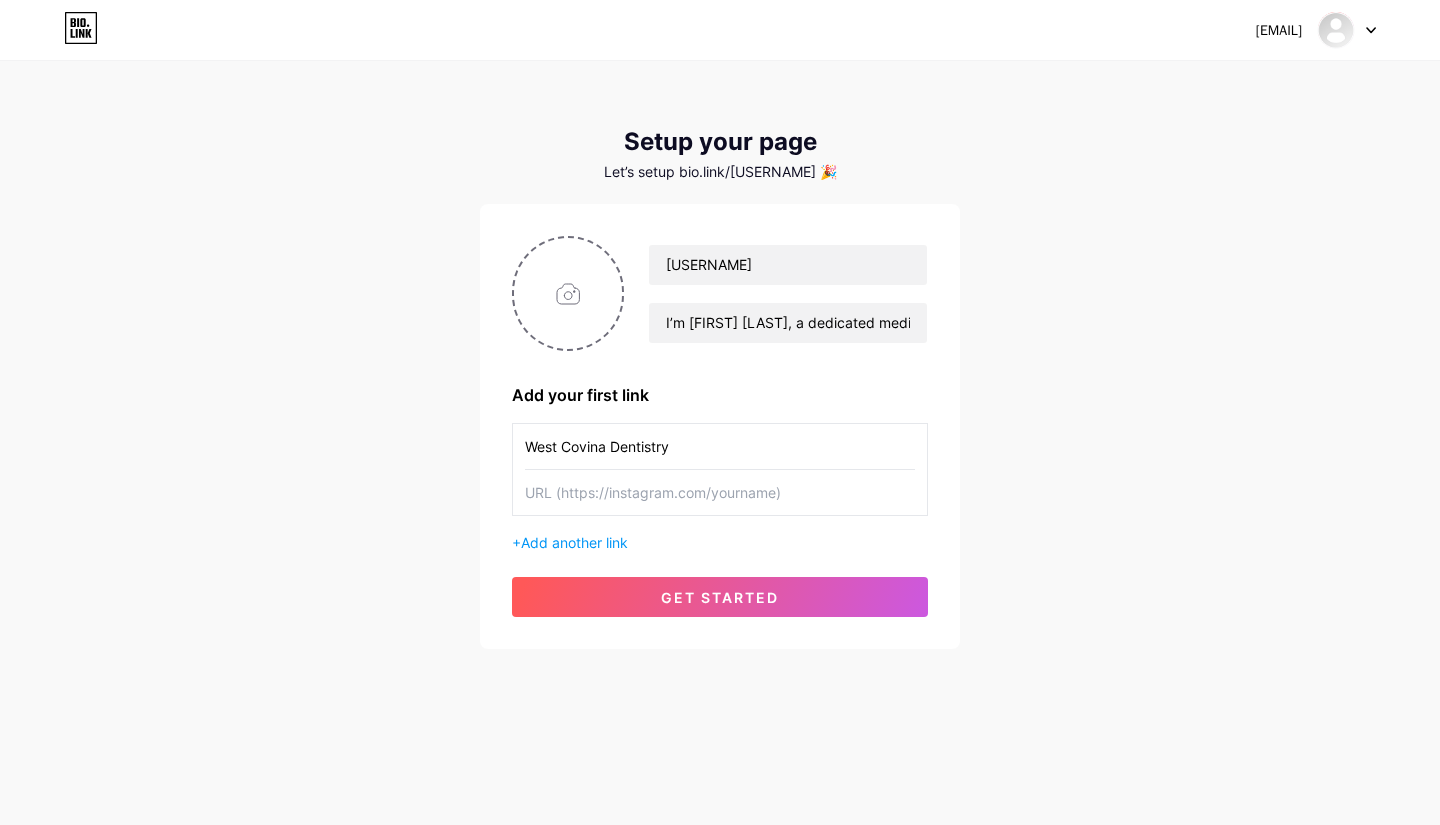 click at bounding box center (720, 492) 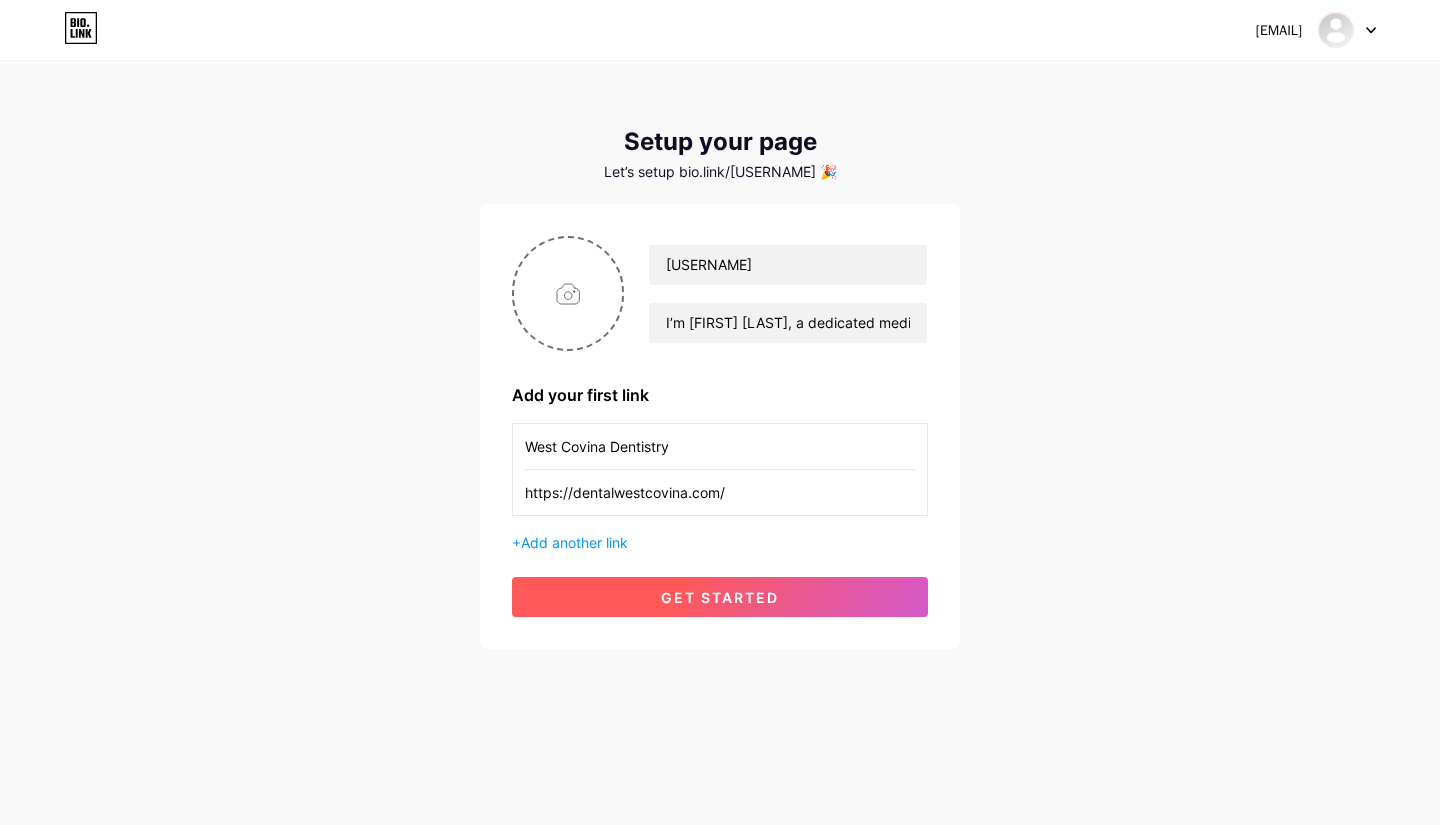 type on "https://dentalwestcovina.com/" 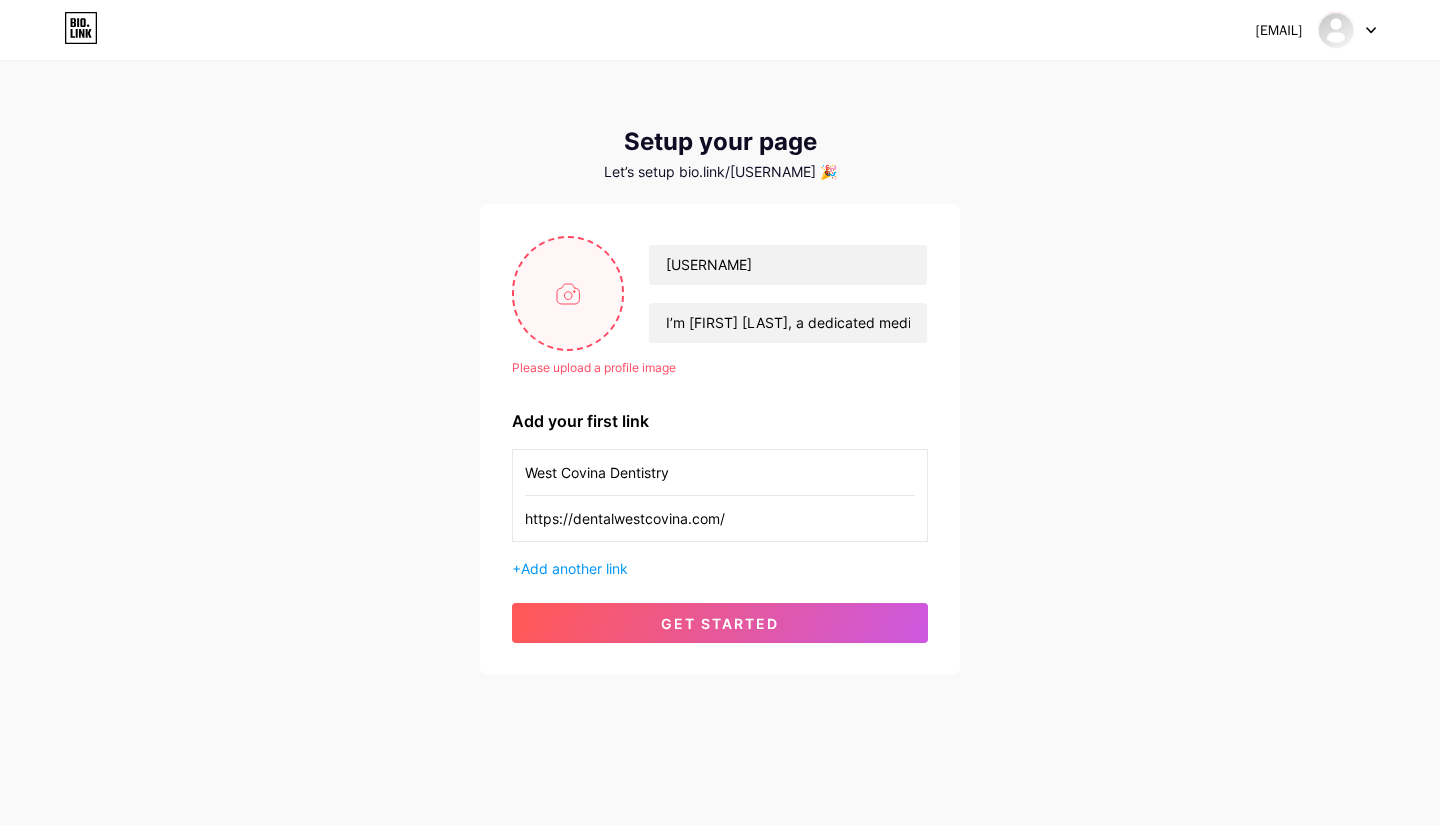 click at bounding box center [568, 293] 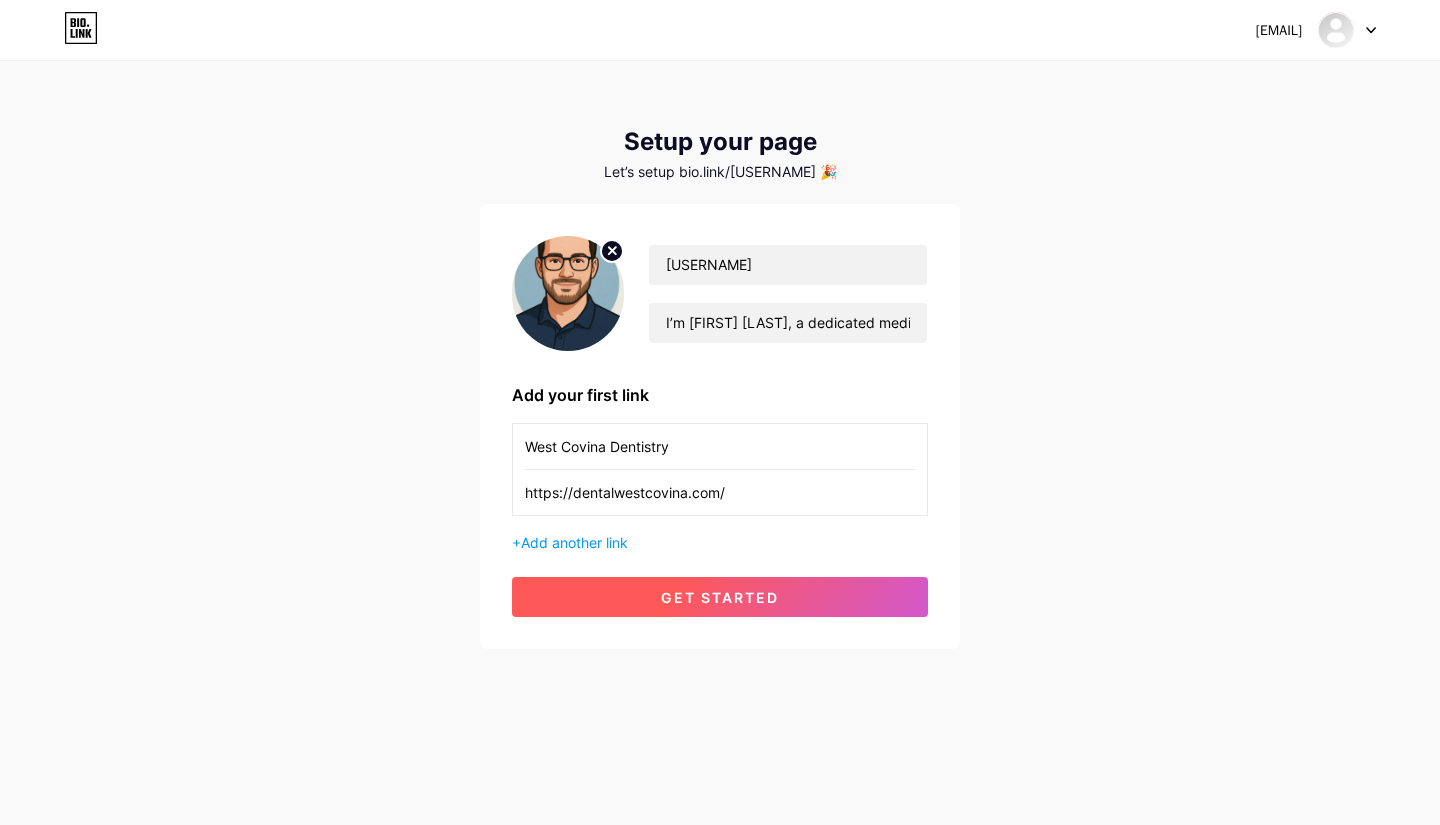 click on "get started" at bounding box center [720, 597] 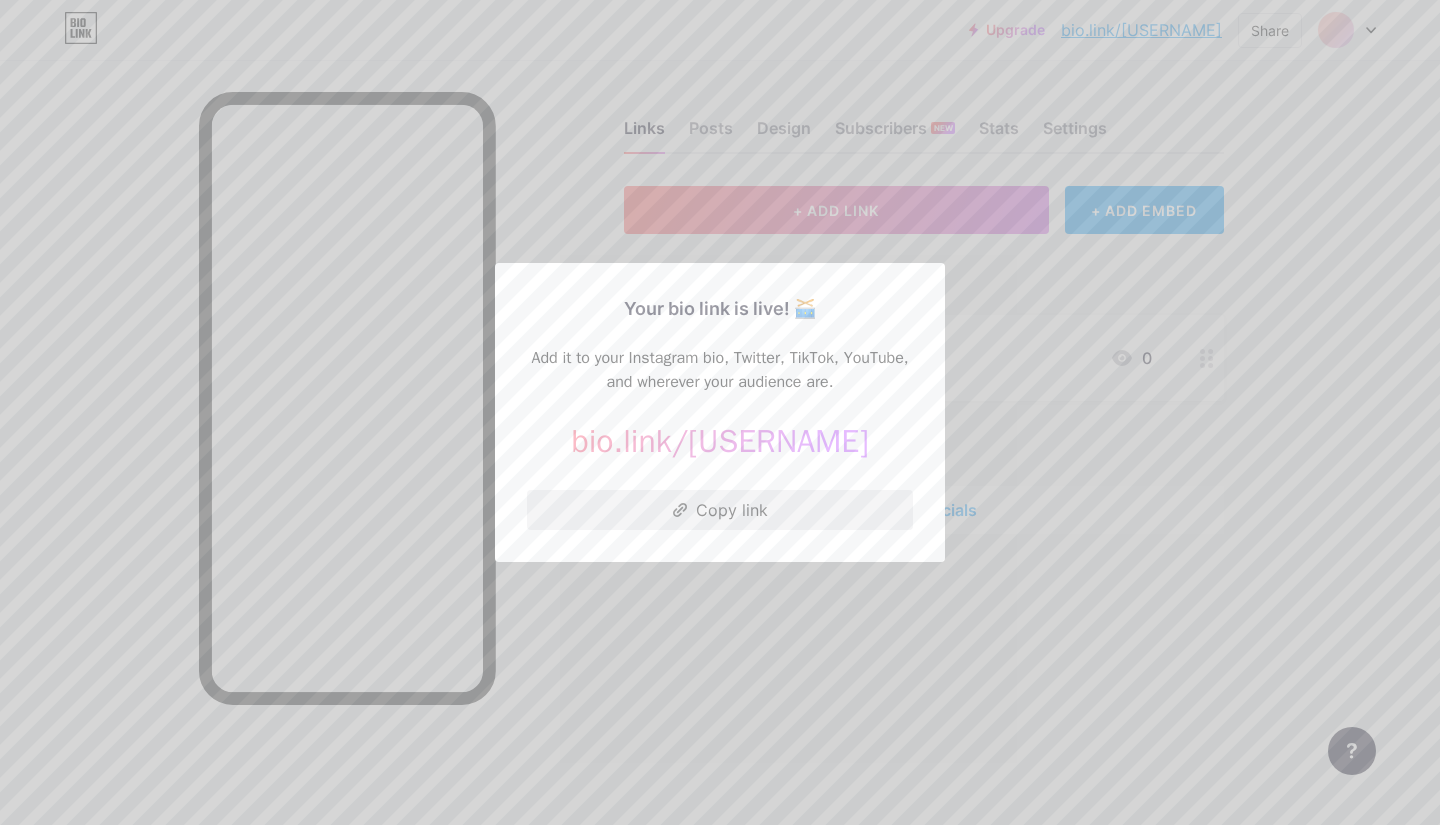 click on "Copy link" at bounding box center (720, 510) 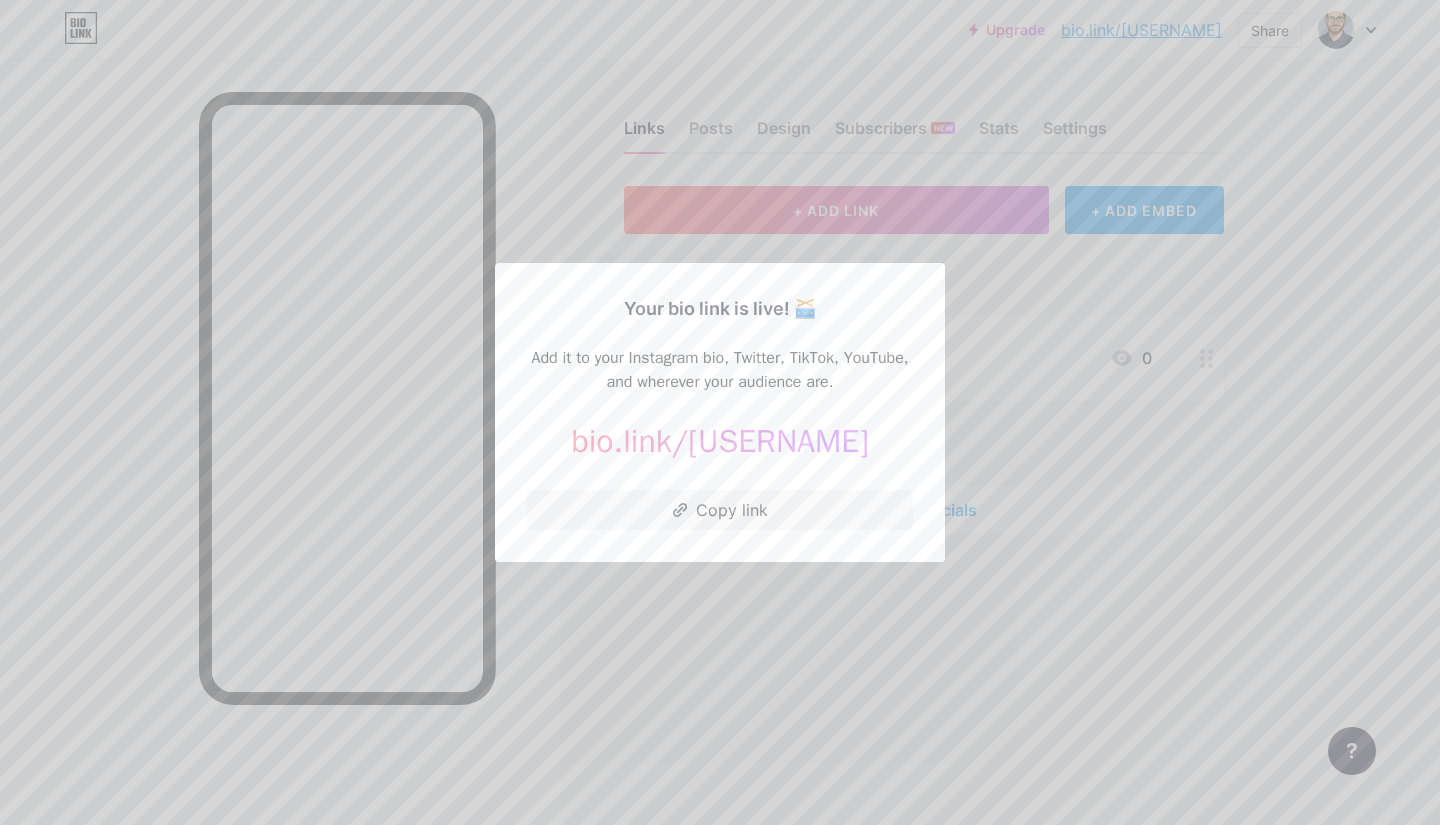 click at bounding box center [720, 412] 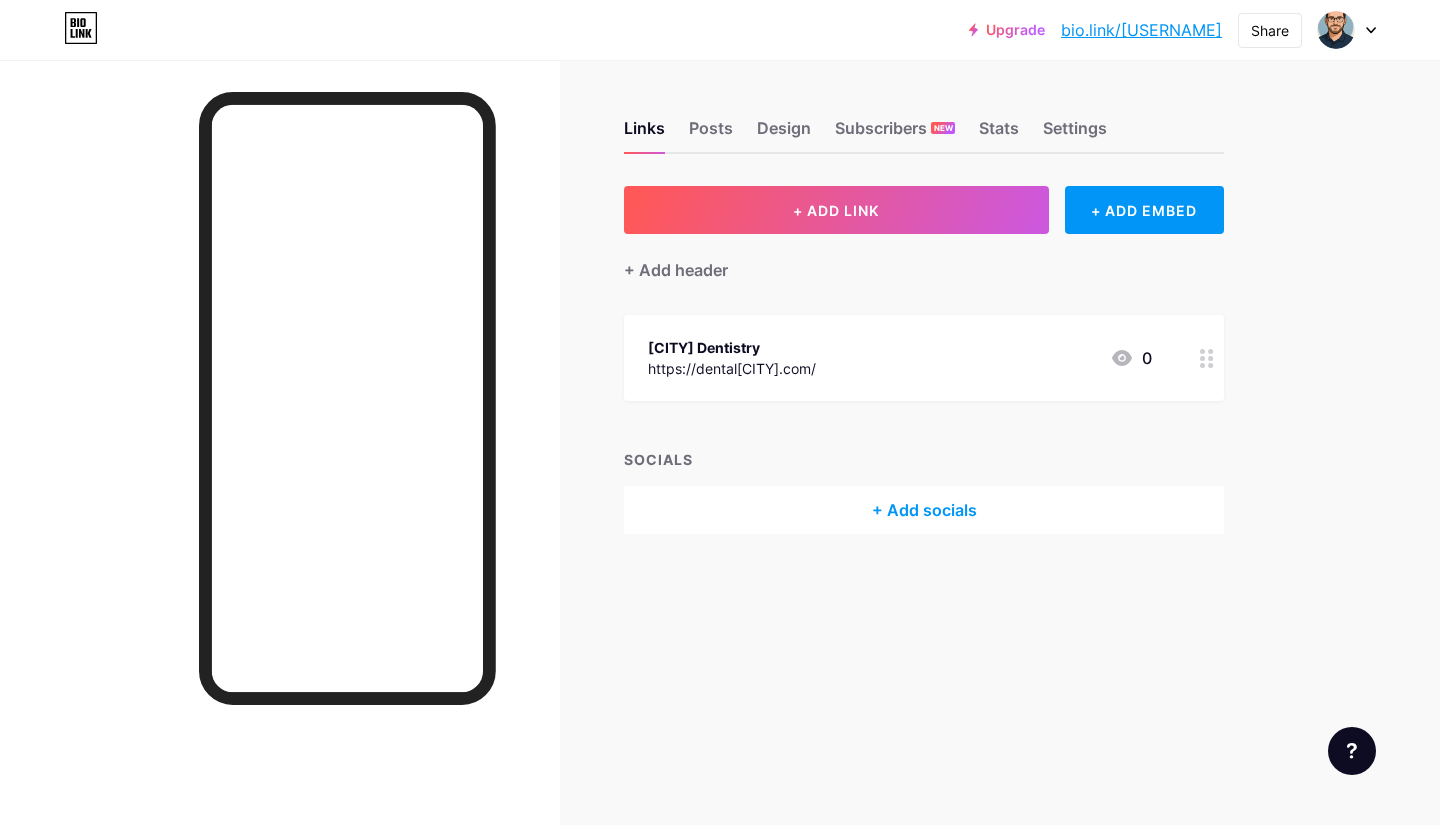 scroll, scrollTop: 0, scrollLeft: 0, axis: both 